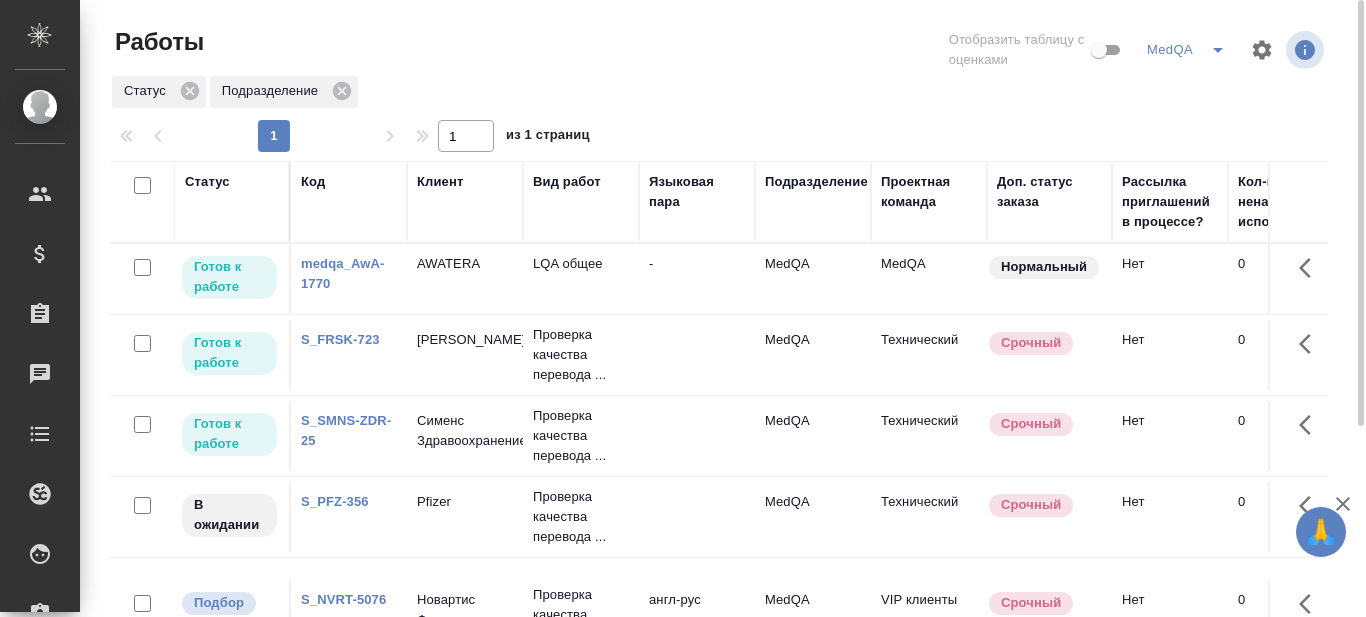 scroll, scrollTop: 0, scrollLeft: 0, axis: both 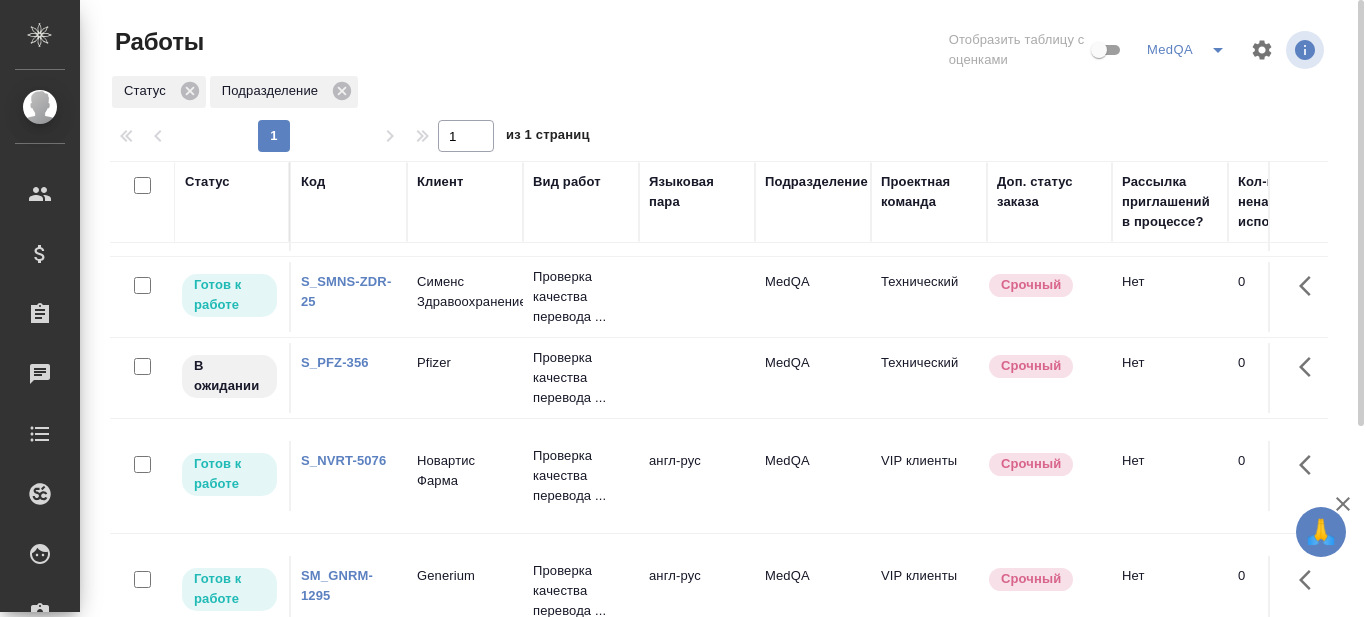 click on "S_SMNS-ZDR-25" at bounding box center (346, 291) 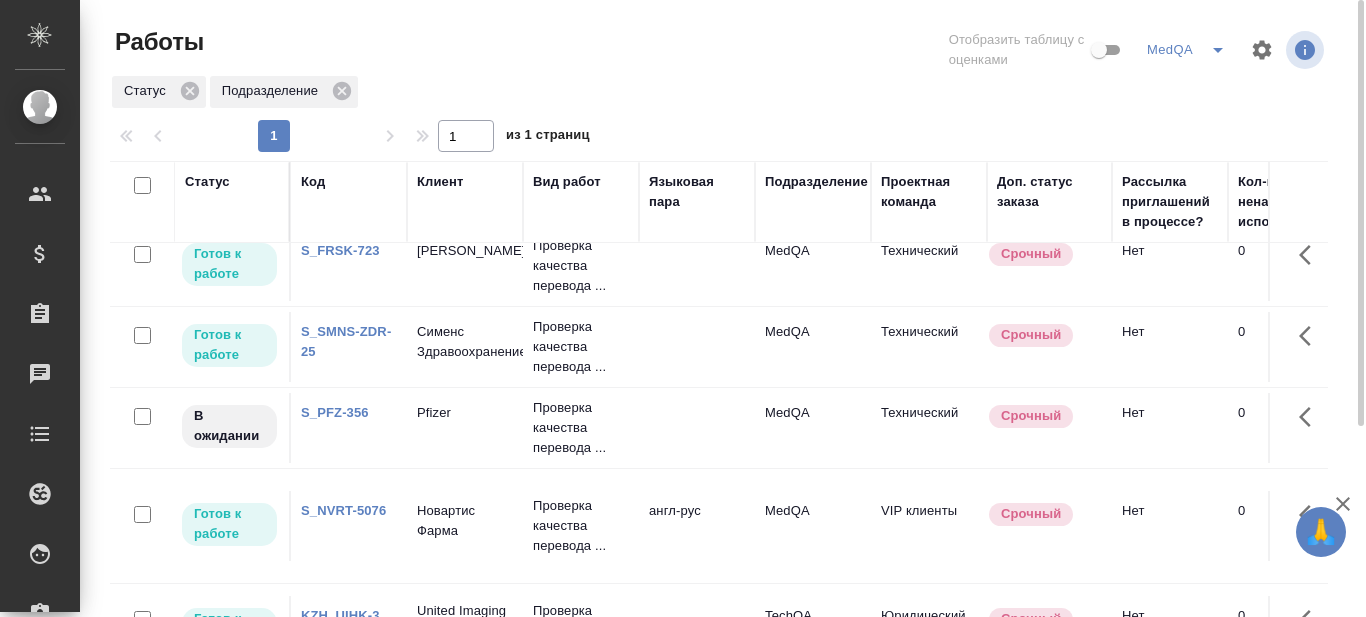 scroll, scrollTop: 124, scrollLeft: 0, axis: vertical 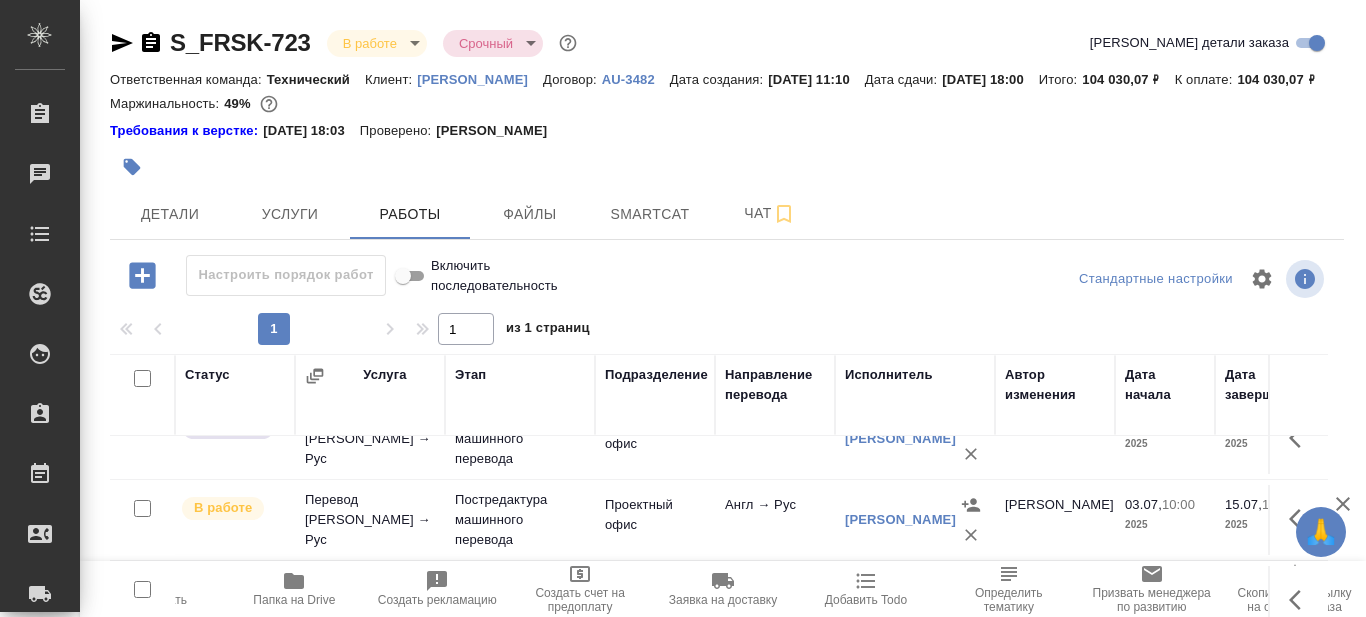 click on "S_FRSK-723 В работе inProgress Срочный urgent Кратко детали заказа Ответственная команда: Технический Клиент: Fresenius Kabi Договор: AU-3482 Дата создания: 30.06.2025, 11:10 Дата сдачи: 17.07.2025, 18:00 Итого: 104 030,07 ₽ К оплате: 104 030,07 ₽ Маржинальность: 49% Требования к верстке: 19.01.2024 18:03 Проверено: Петрова Валерия Детали Услуги Работы Файлы Smartcat Чат Настроить порядок работ Включить последовательность Стандартные настройки 1 1 из 1 страниц Статус Услуга Этап Подразделение Направление перевода Исполнитель Автор изменения Дата начала Дата завершения Общий объем Оплачиваемый объем Тариф   42" at bounding box center (727, 427) 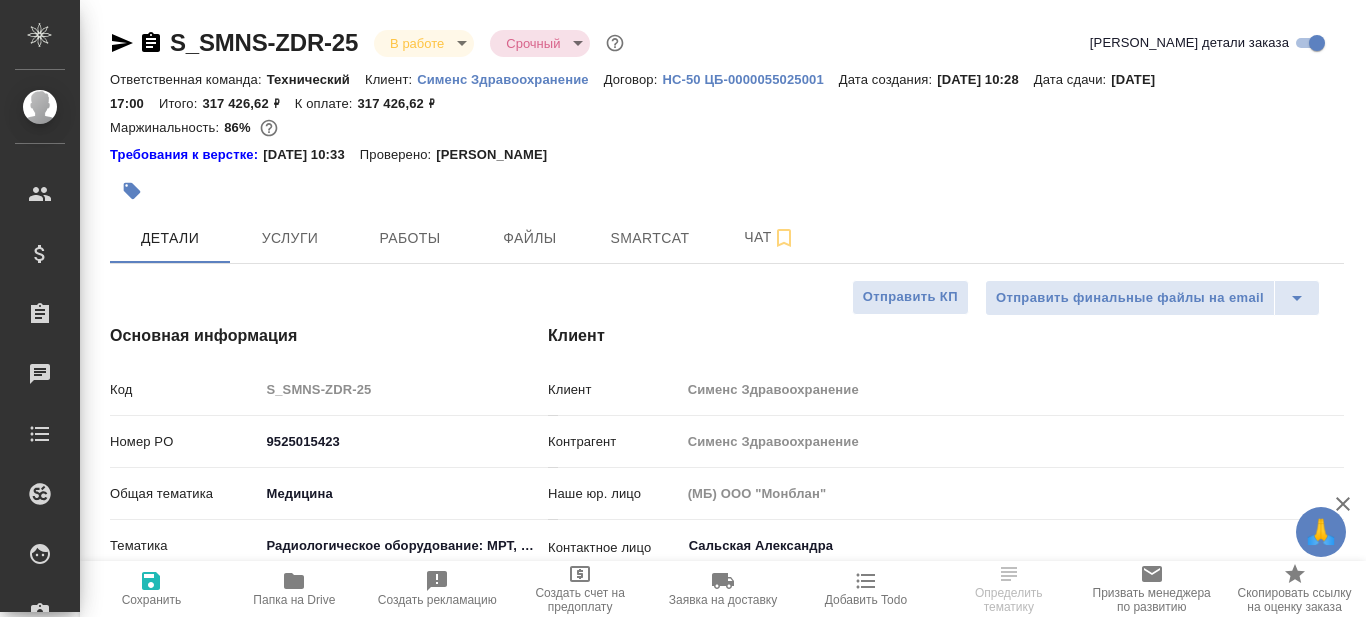 select on "RU" 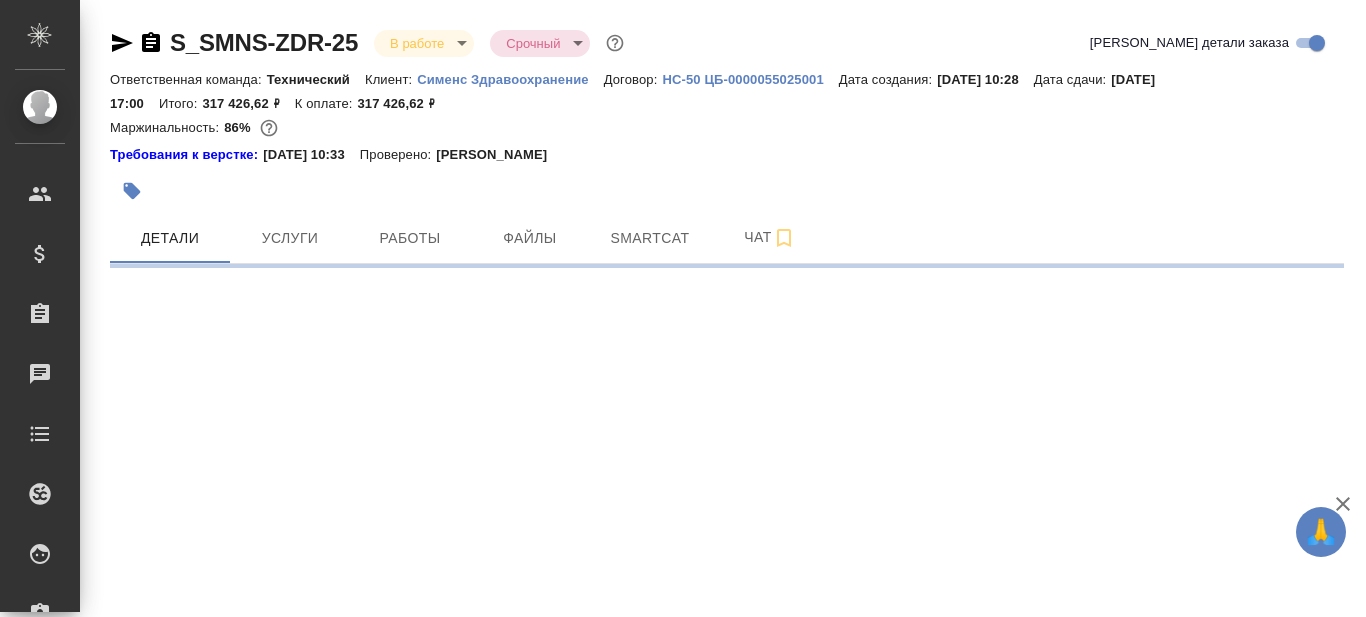 select on "RU" 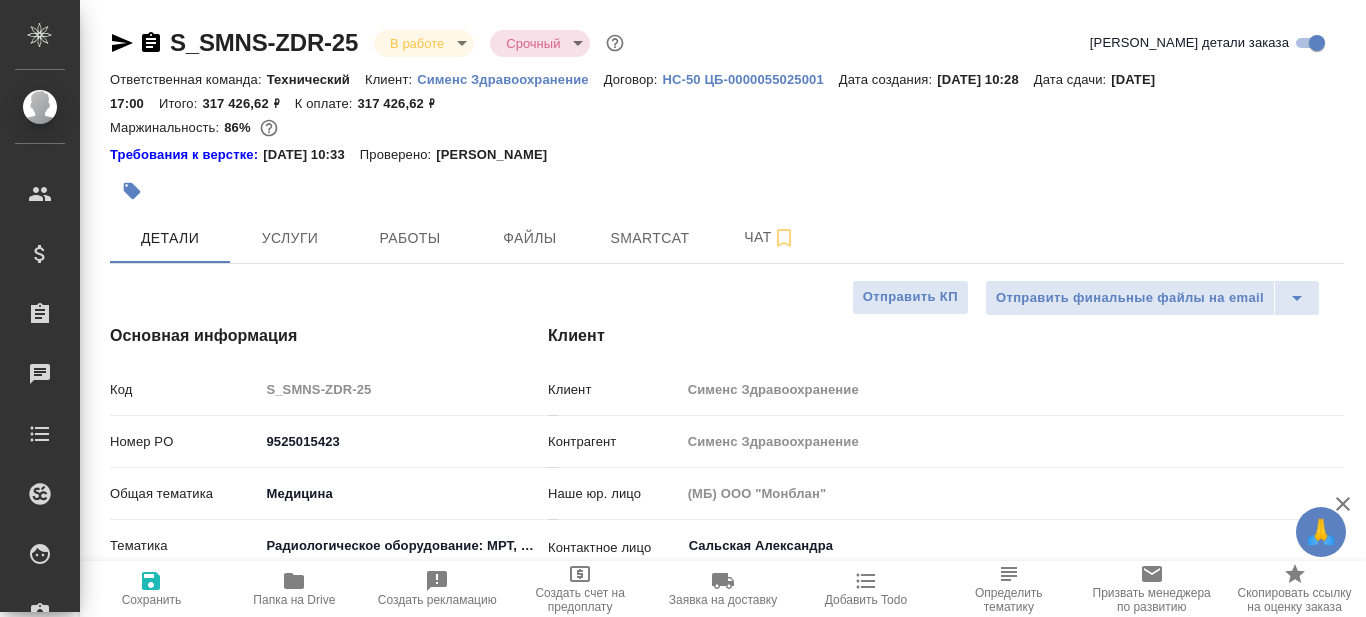 type on "x" 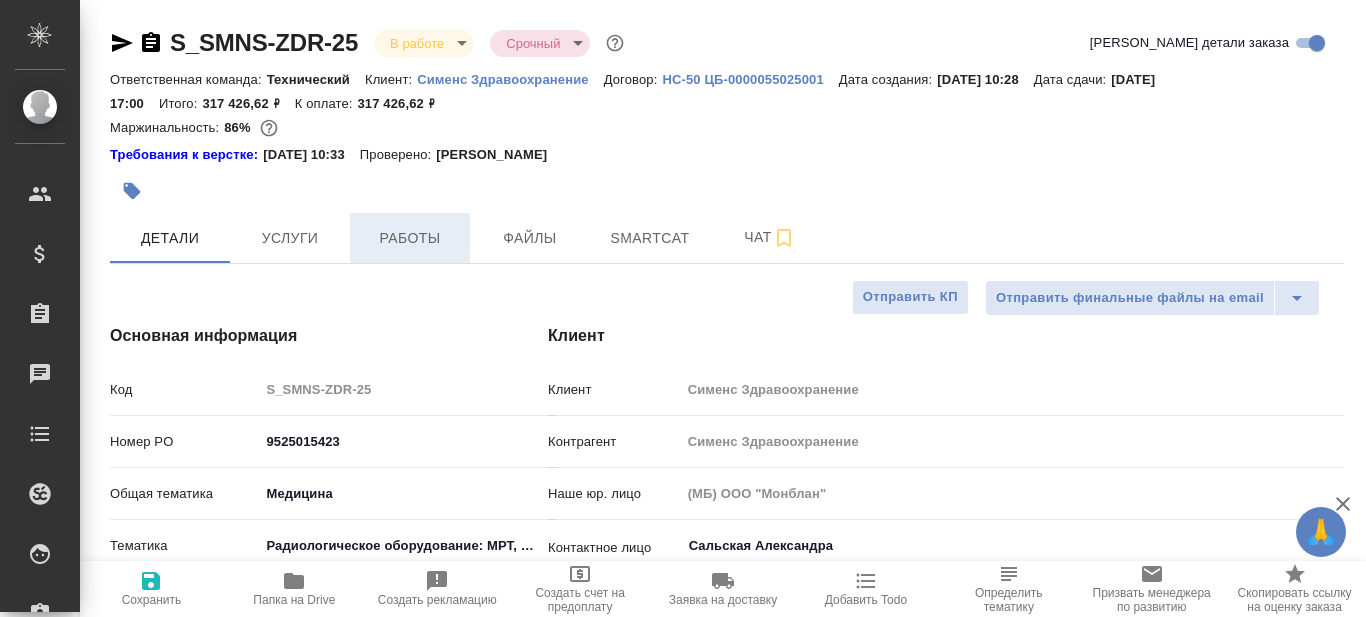 click on "Работы" at bounding box center [410, 238] 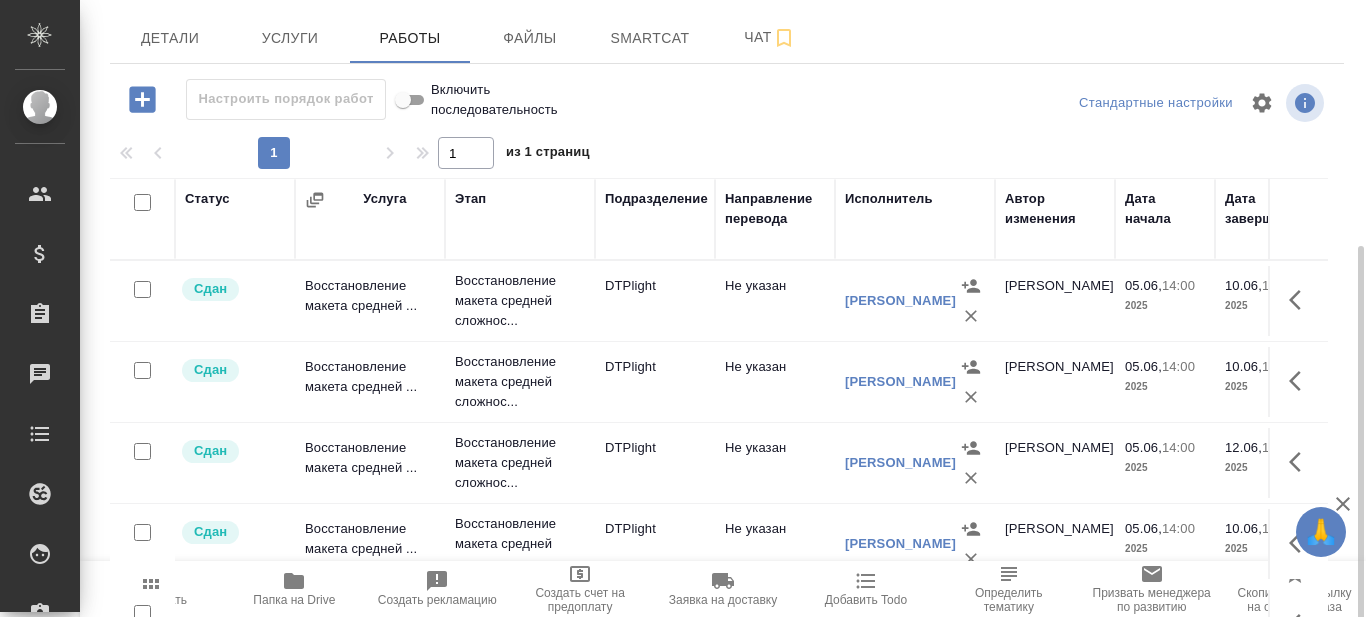 scroll, scrollTop: 262, scrollLeft: 0, axis: vertical 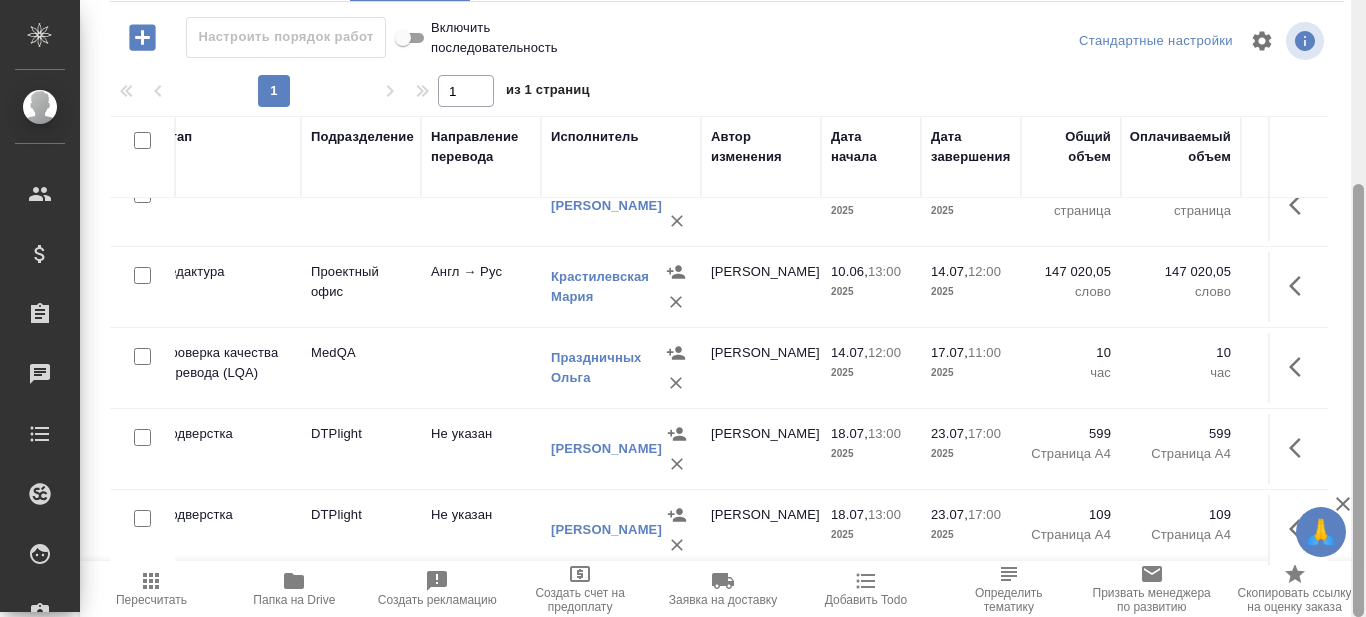 type 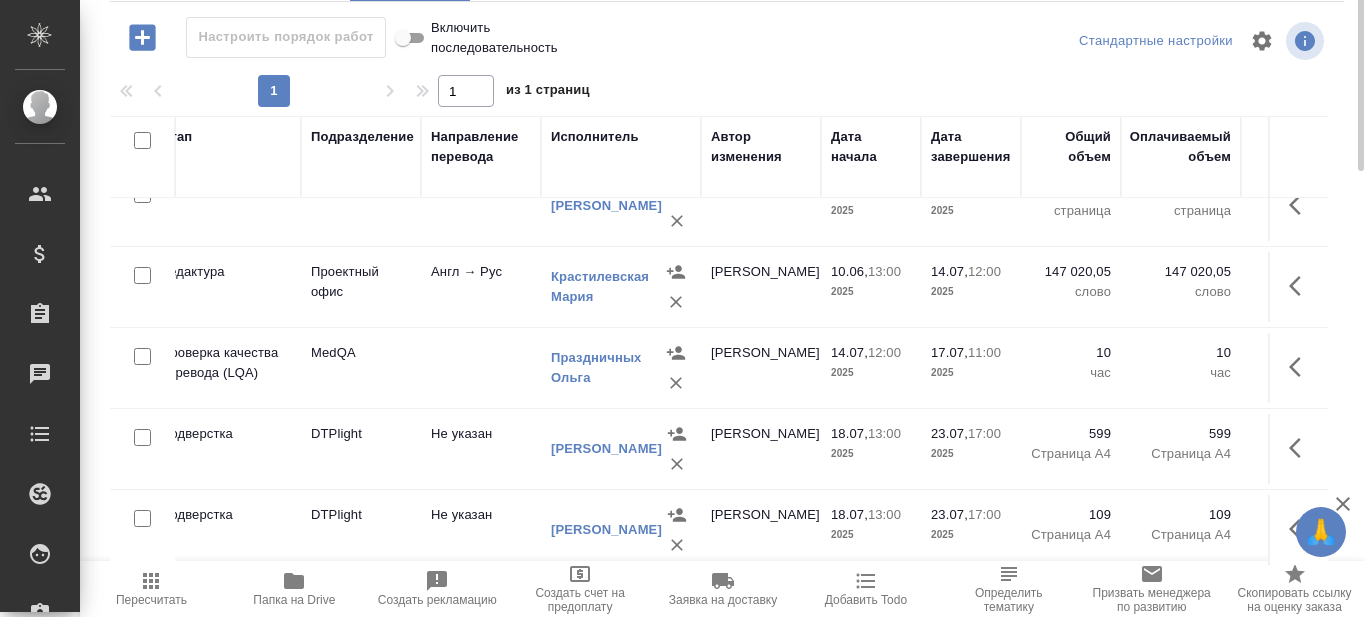 scroll, scrollTop: 0, scrollLeft: 0, axis: both 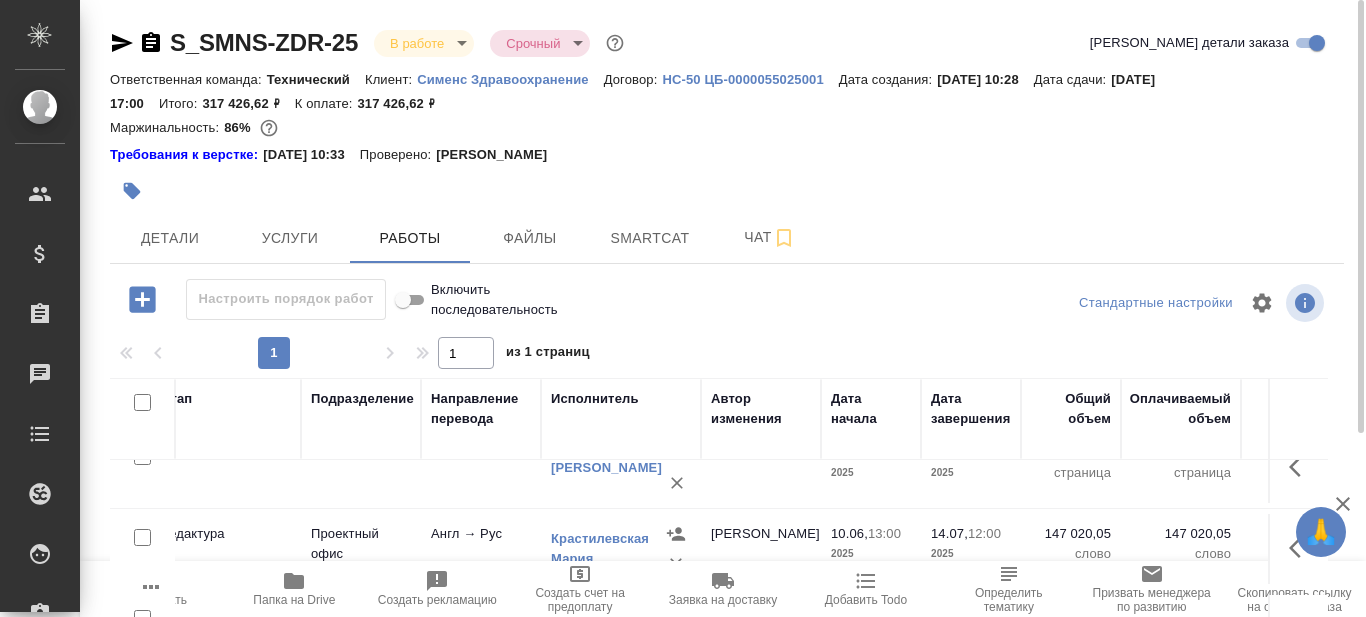 click 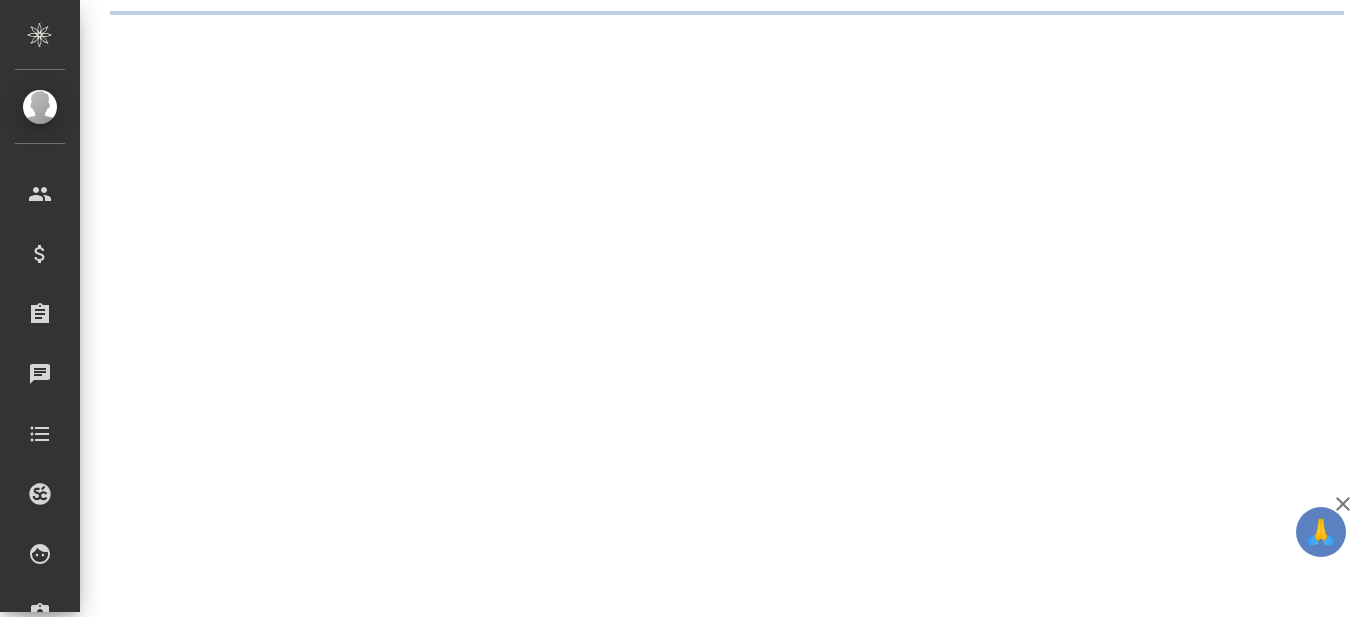 scroll, scrollTop: 0, scrollLeft: 0, axis: both 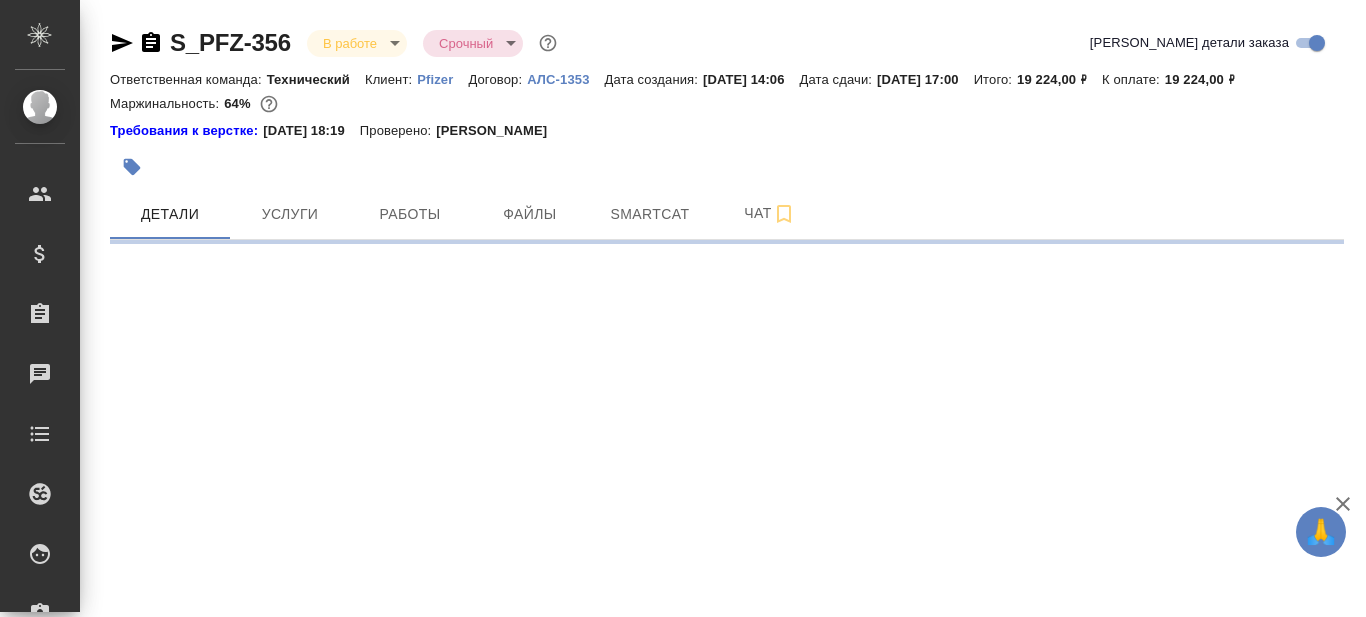 select on "RU" 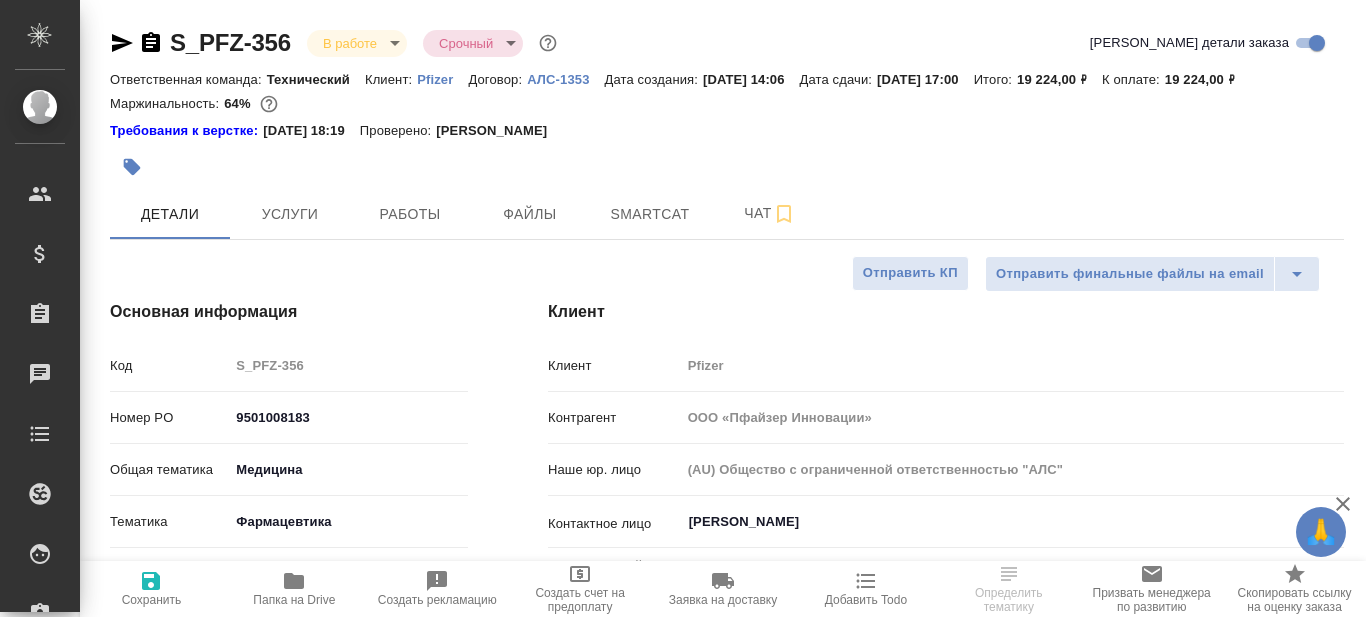 type on "x" 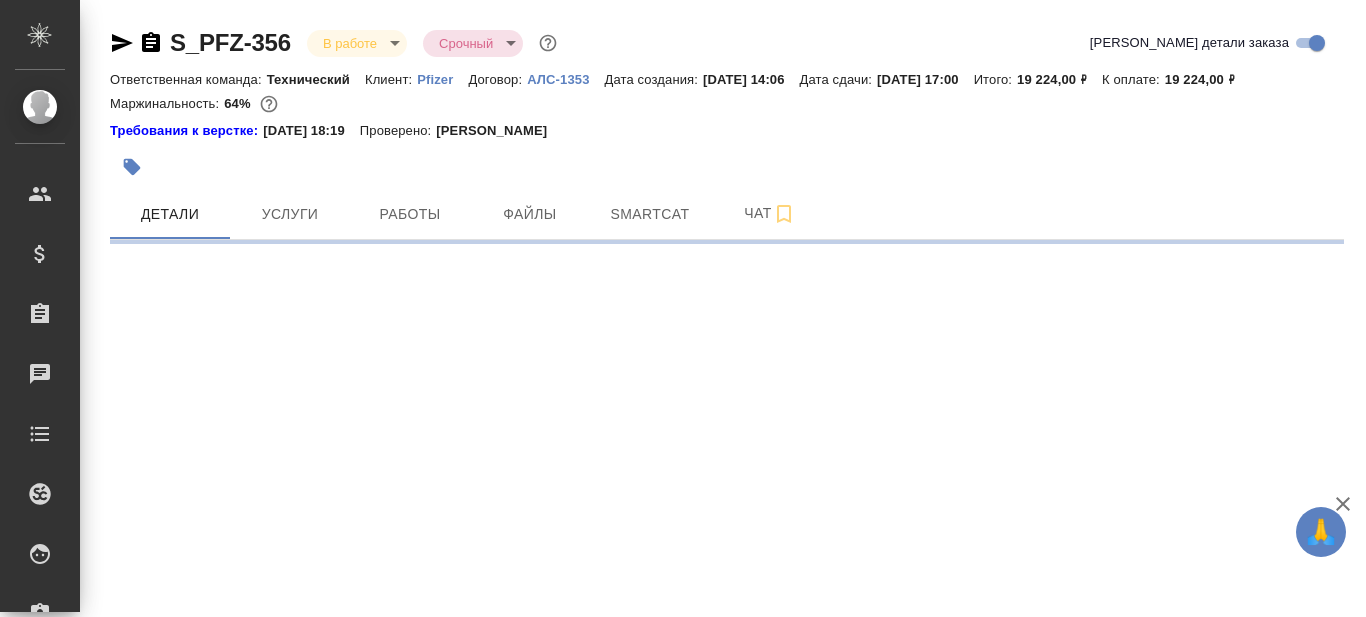 select on "RU" 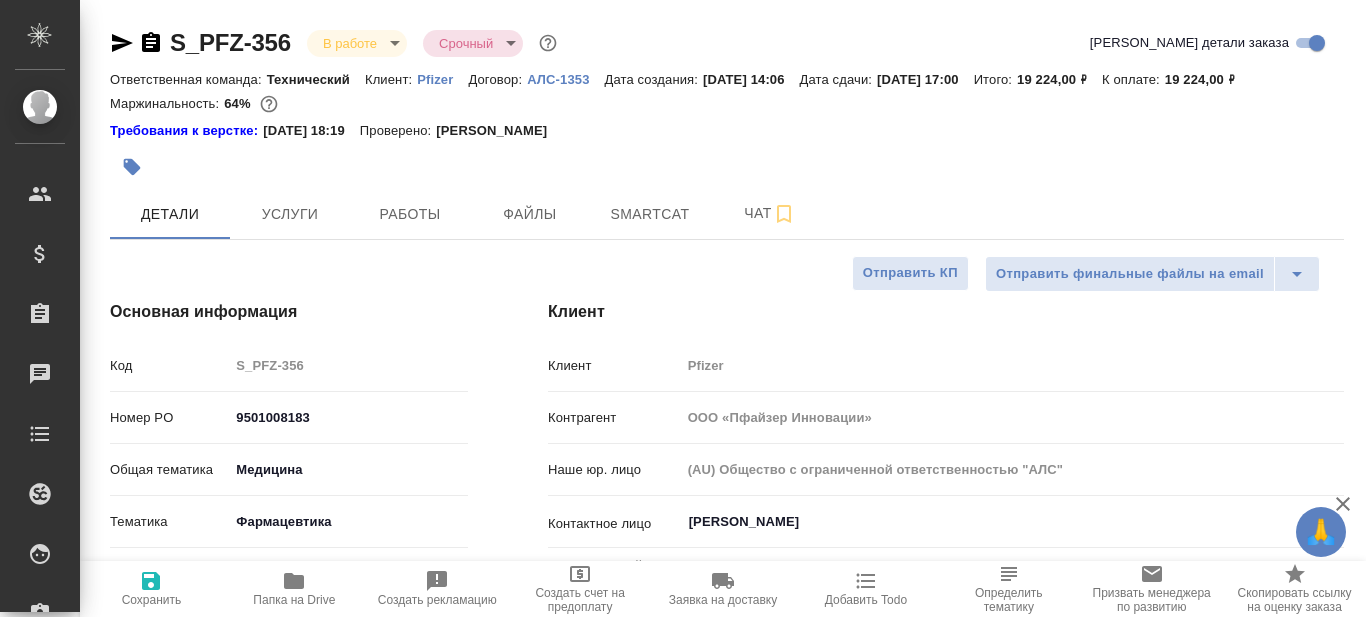 type on "x" 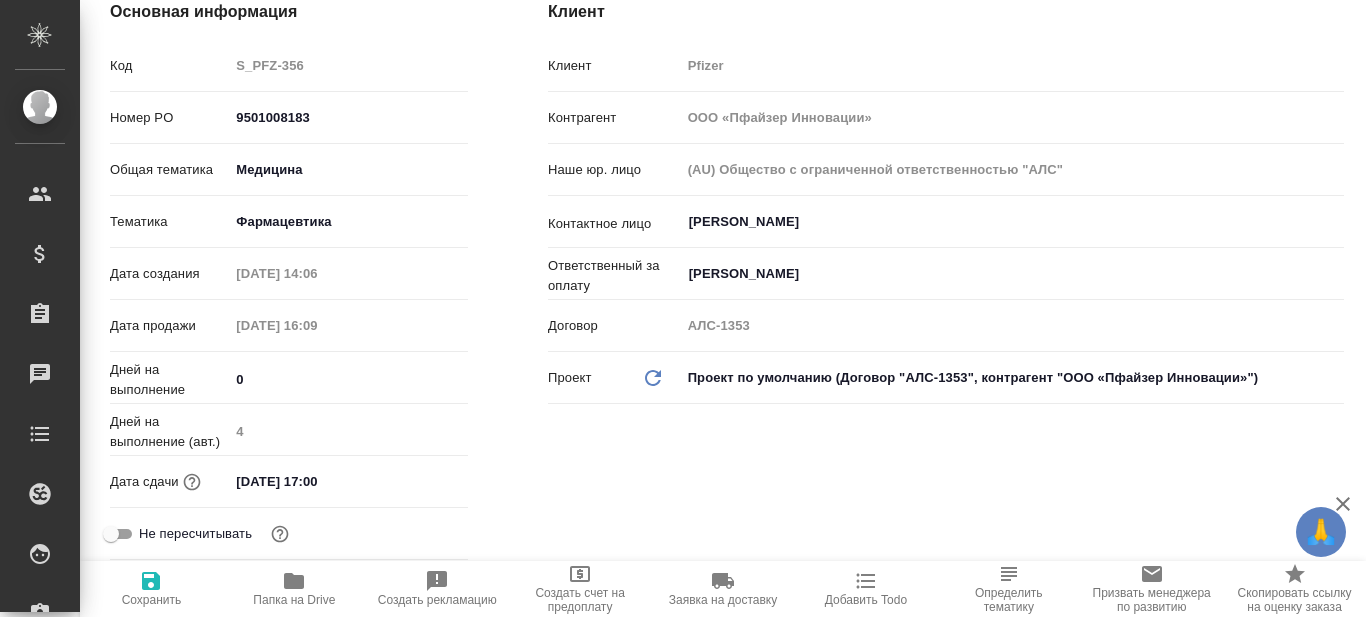 scroll, scrollTop: 0, scrollLeft: 0, axis: both 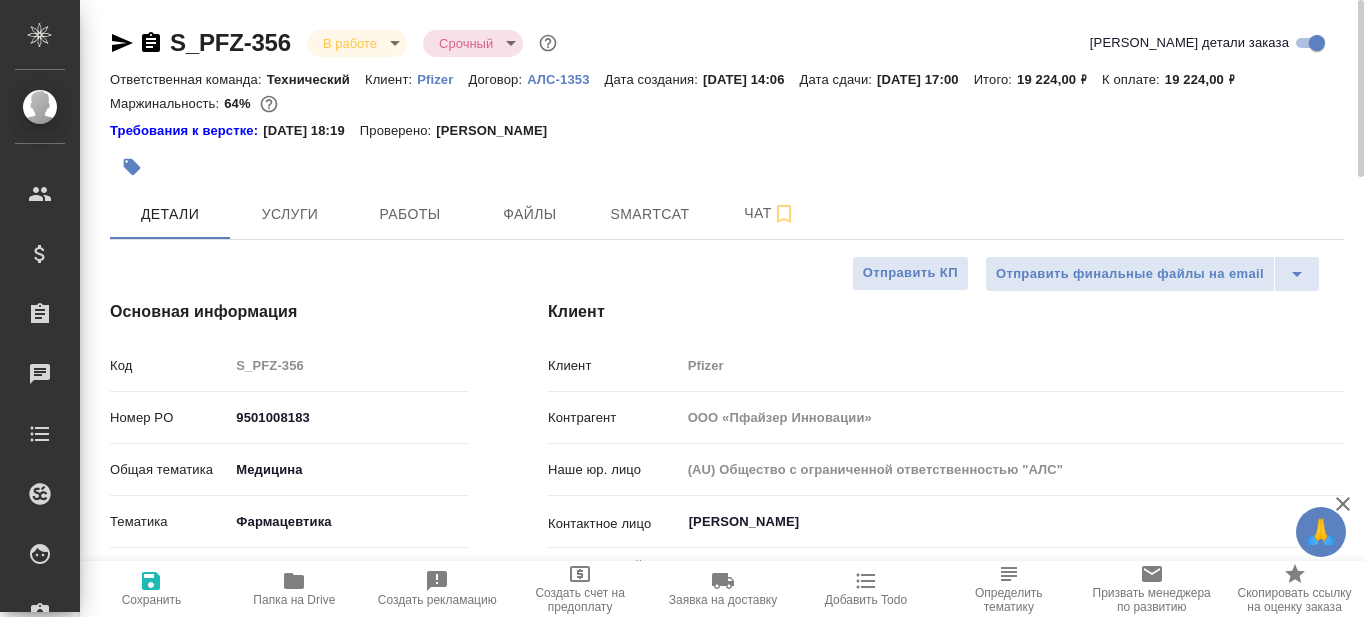 type on "x" 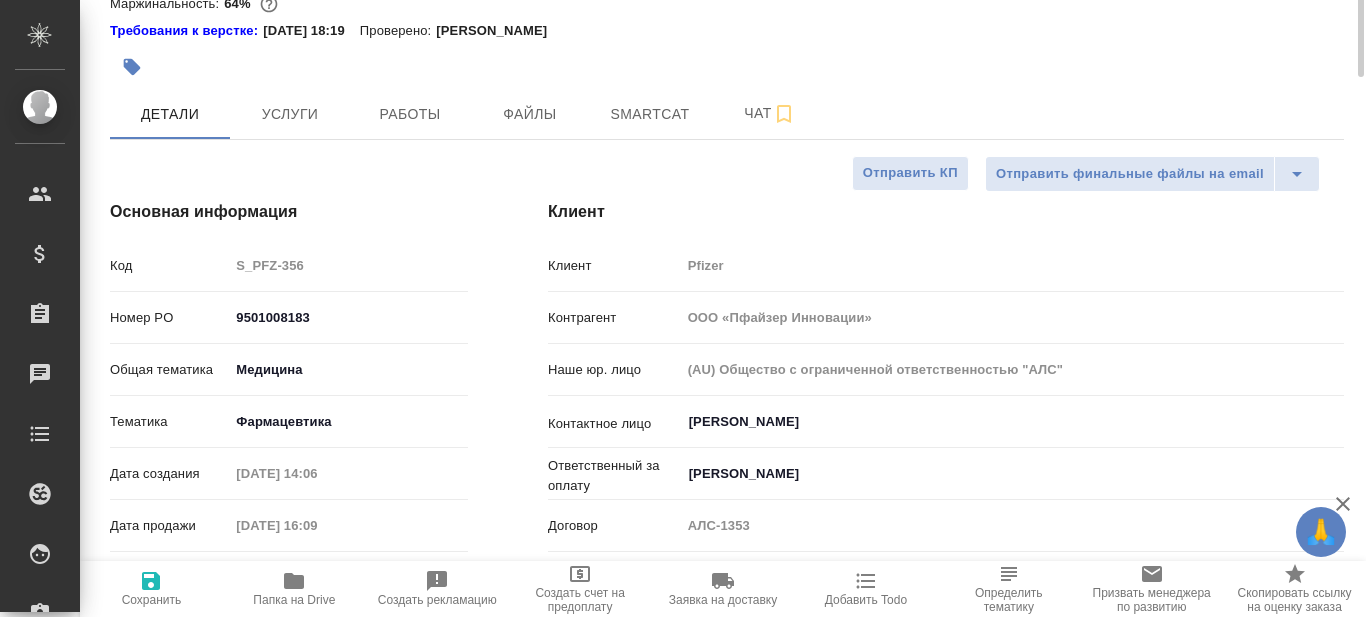 scroll, scrollTop: 0, scrollLeft: 0, axis: both 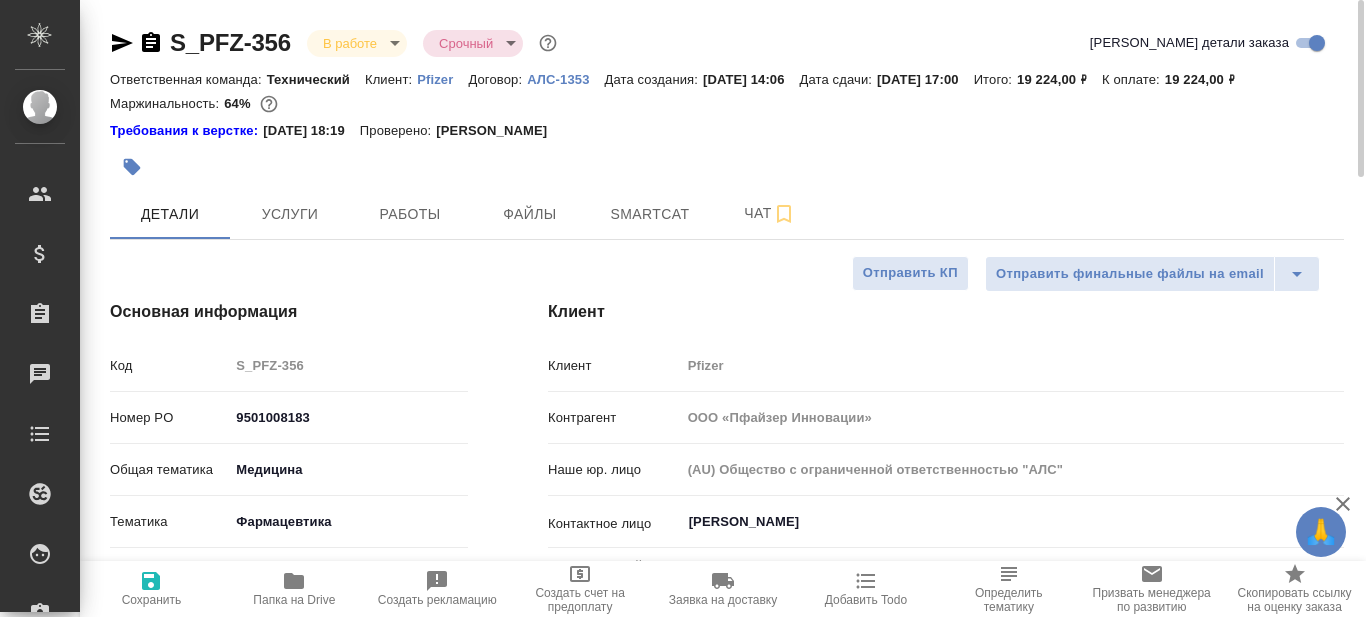 type on "x" 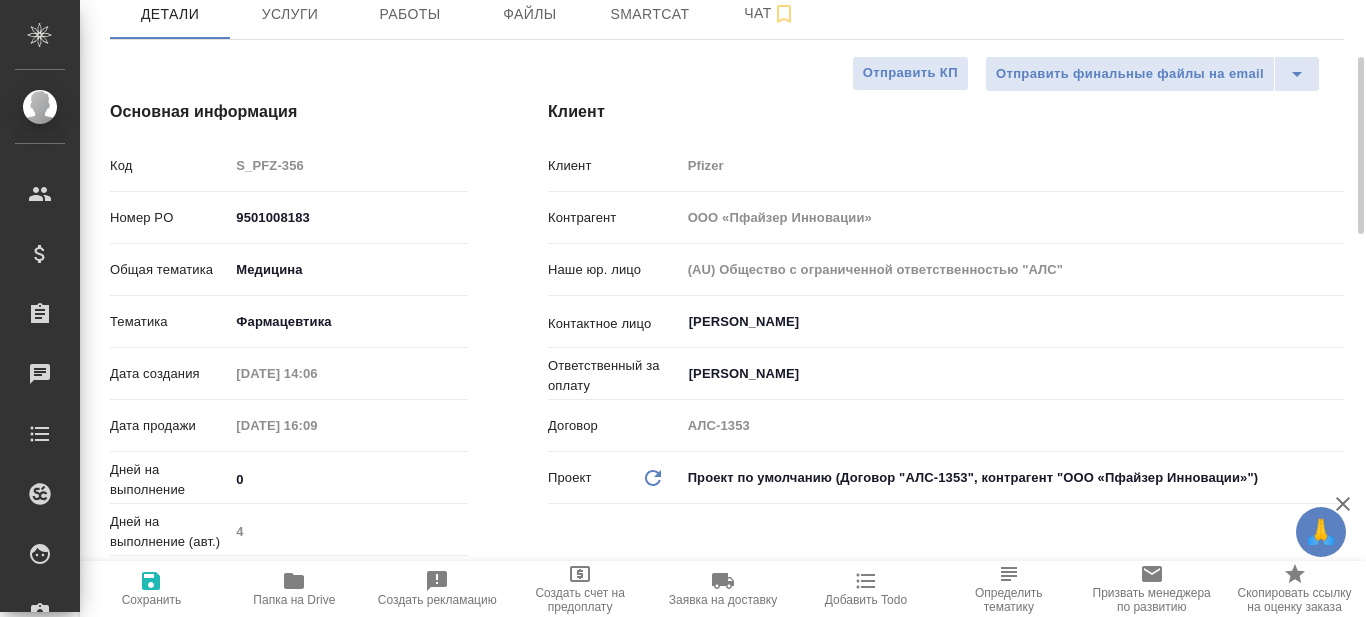 scroll, scrollTop: 0, scrollLeft: 0, axis: both 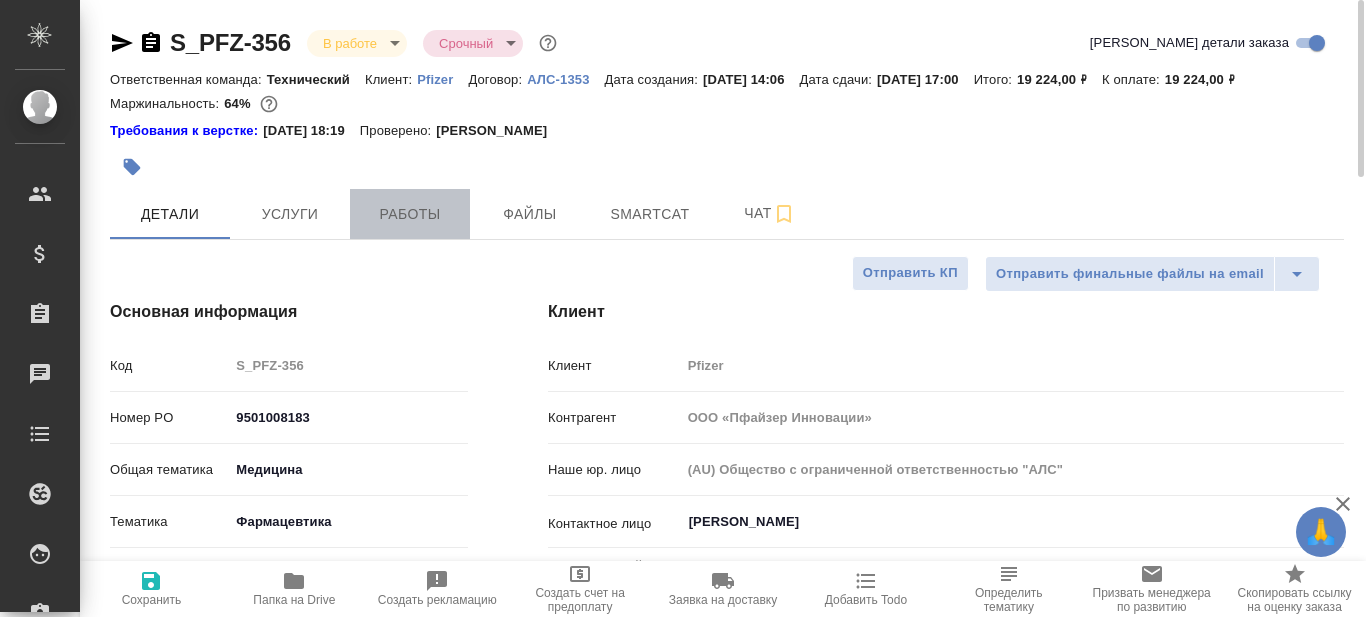 click on "Работы" at bounding box center [410, 214] 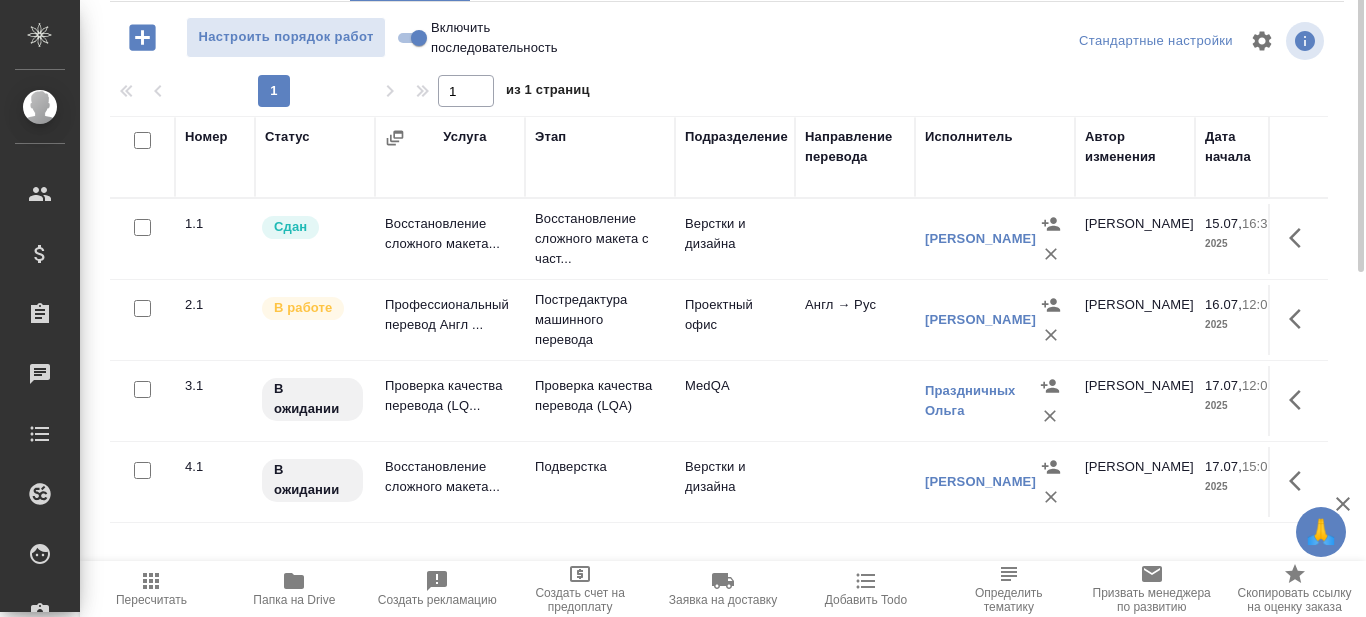 scroll, scrollTop: 0, scrollLeft: 0, axis: both 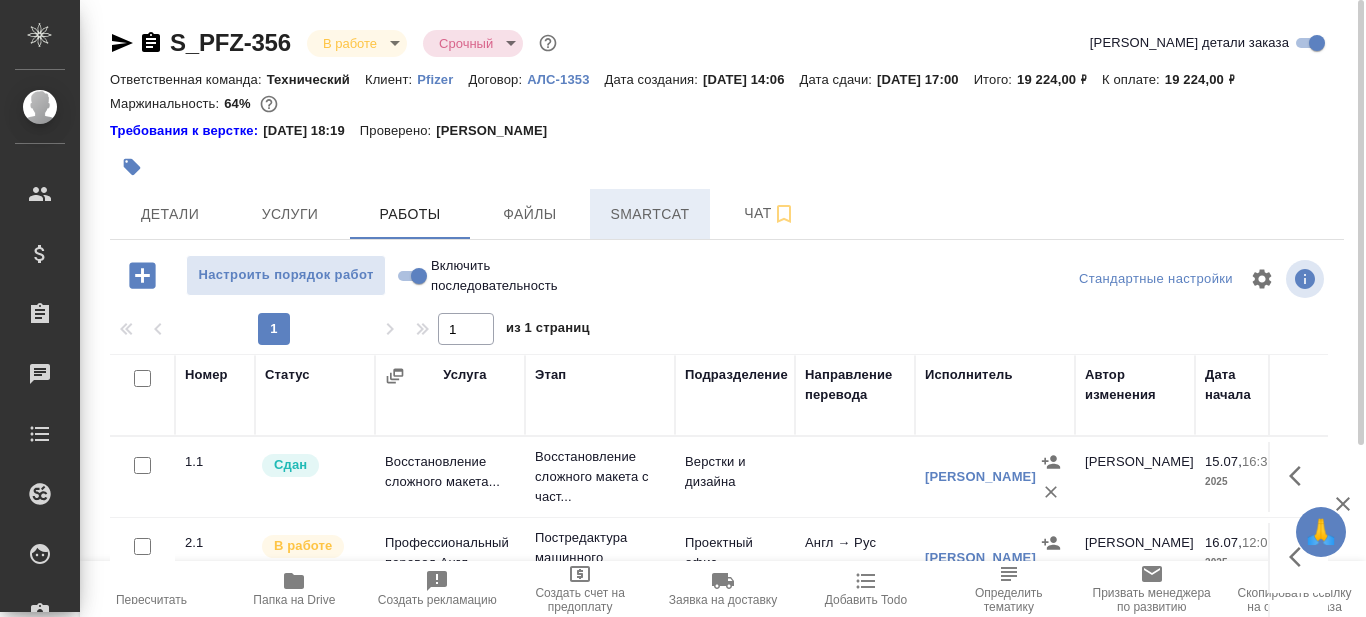 click on "Smartcat" at bounding box center [650, 214] 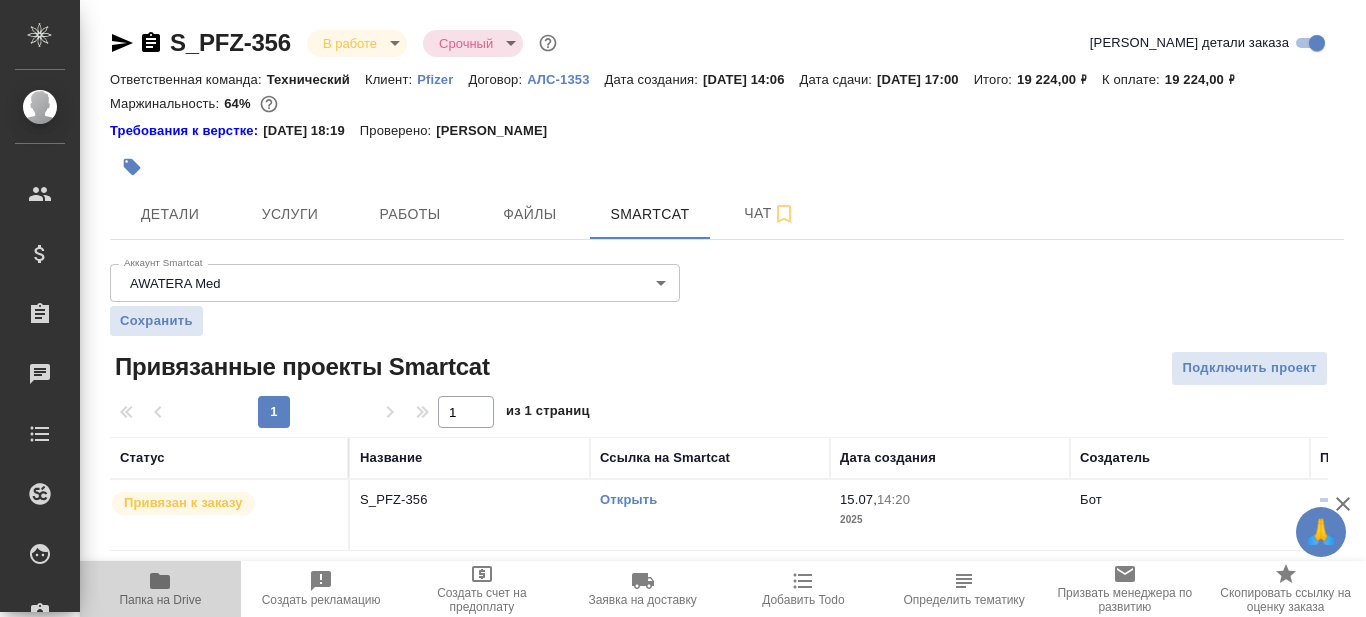 click on "Папка на Drive" at bounding box center [160, 588] 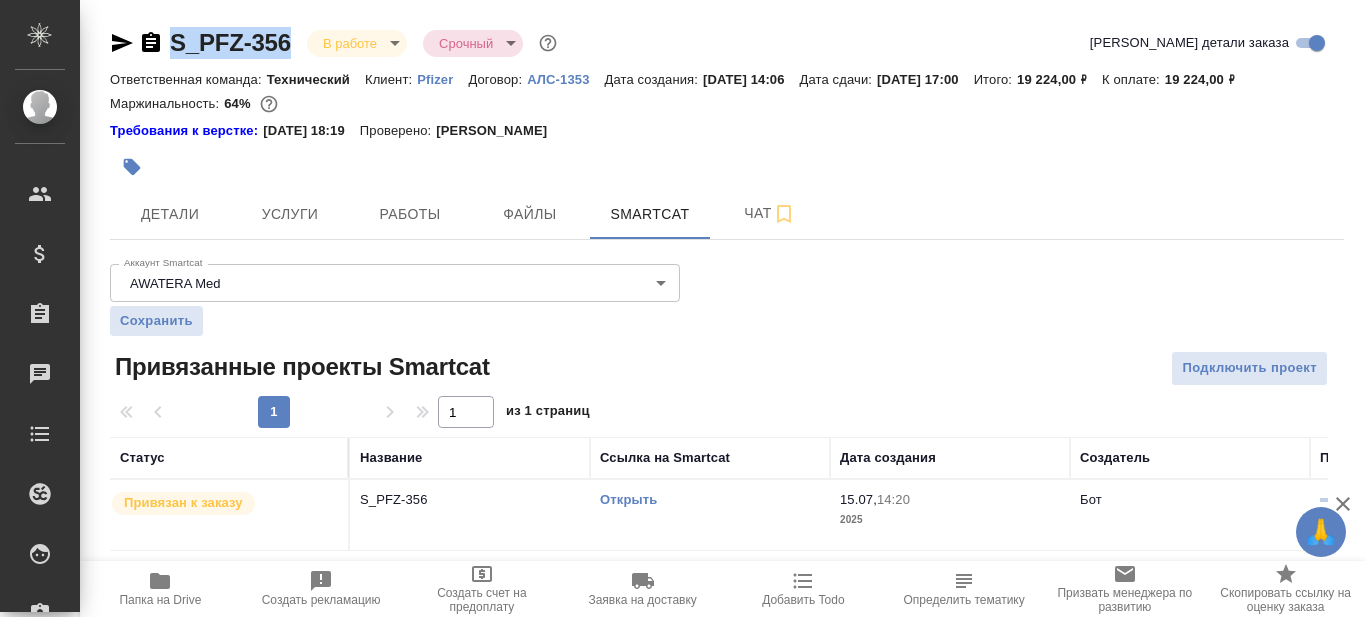 drag, startPoint x: 294, startPoint y: 36, endPoint x: 173, endPoint y: 43, distance: 121.20231 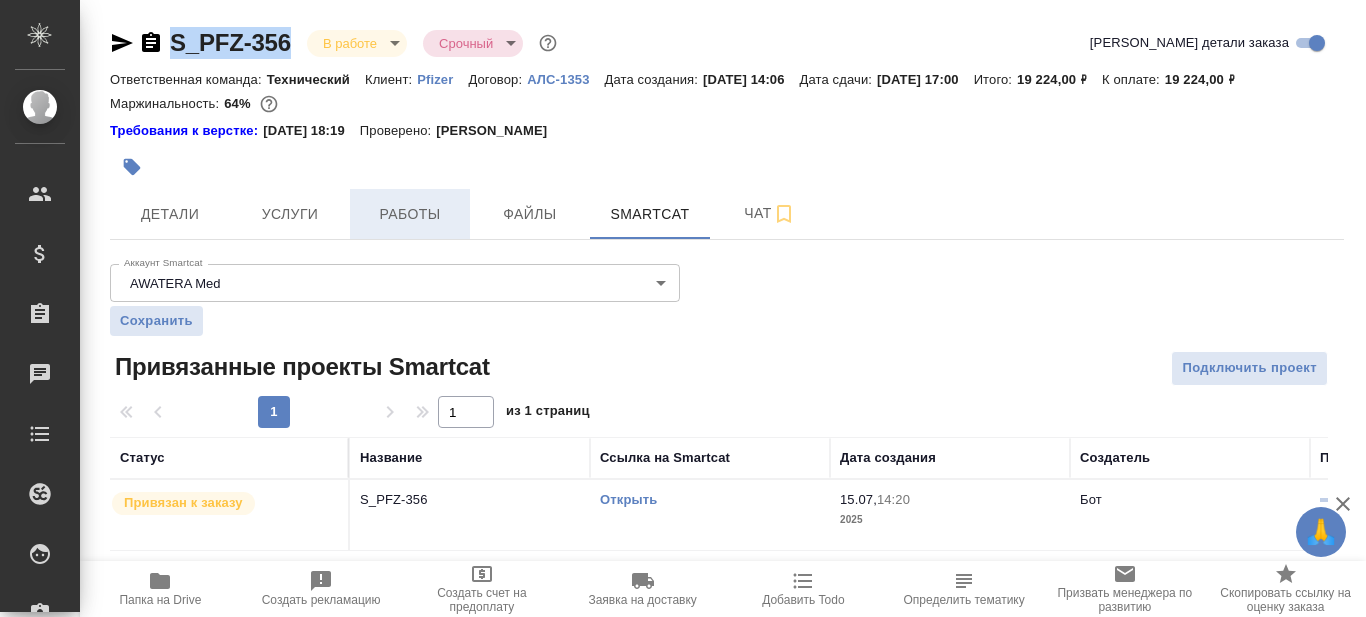 click on "Работы" at bounding box center [410, 214] 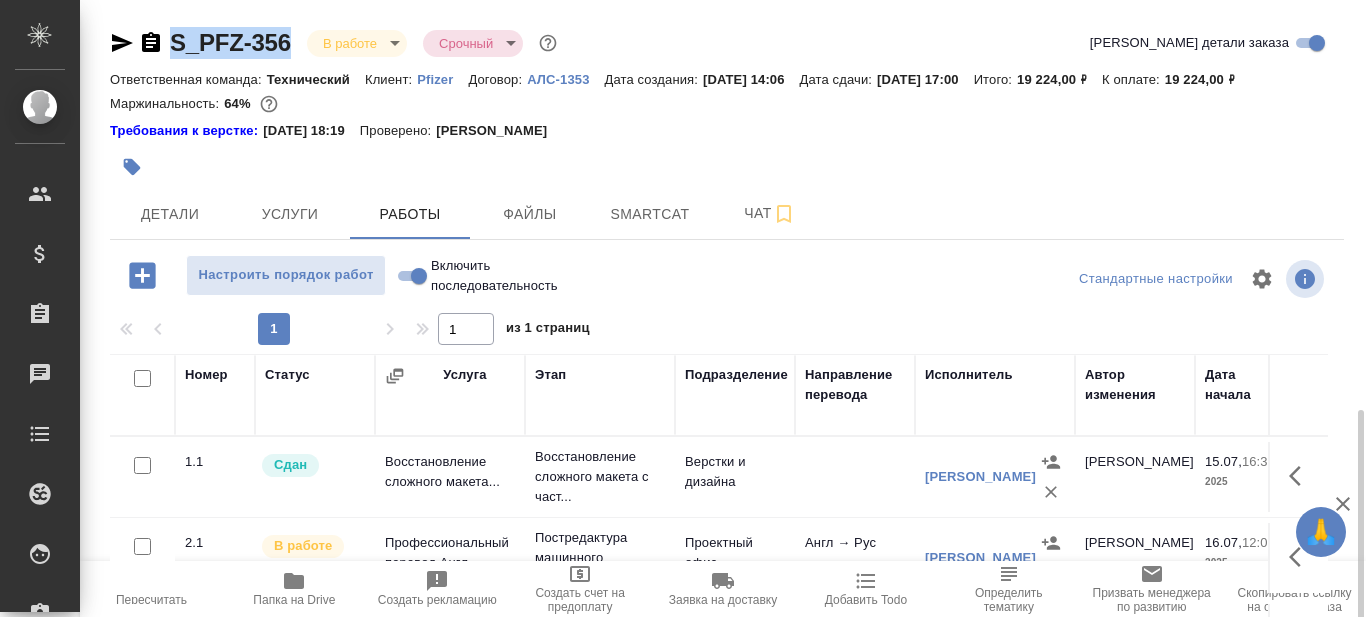 scroll, scrollTop: 238, scrollLeft: 0, axis: vertical 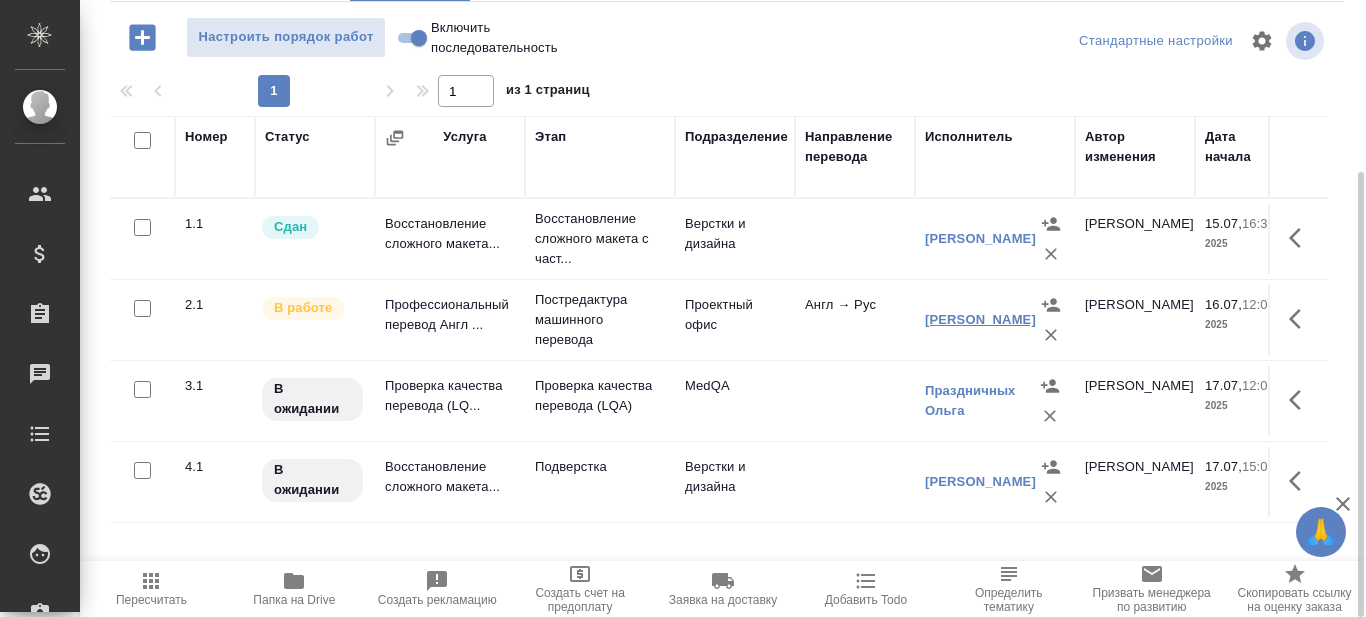 click on "Малькова Татьяна Юрьевна" at bounding box center [980, 319] 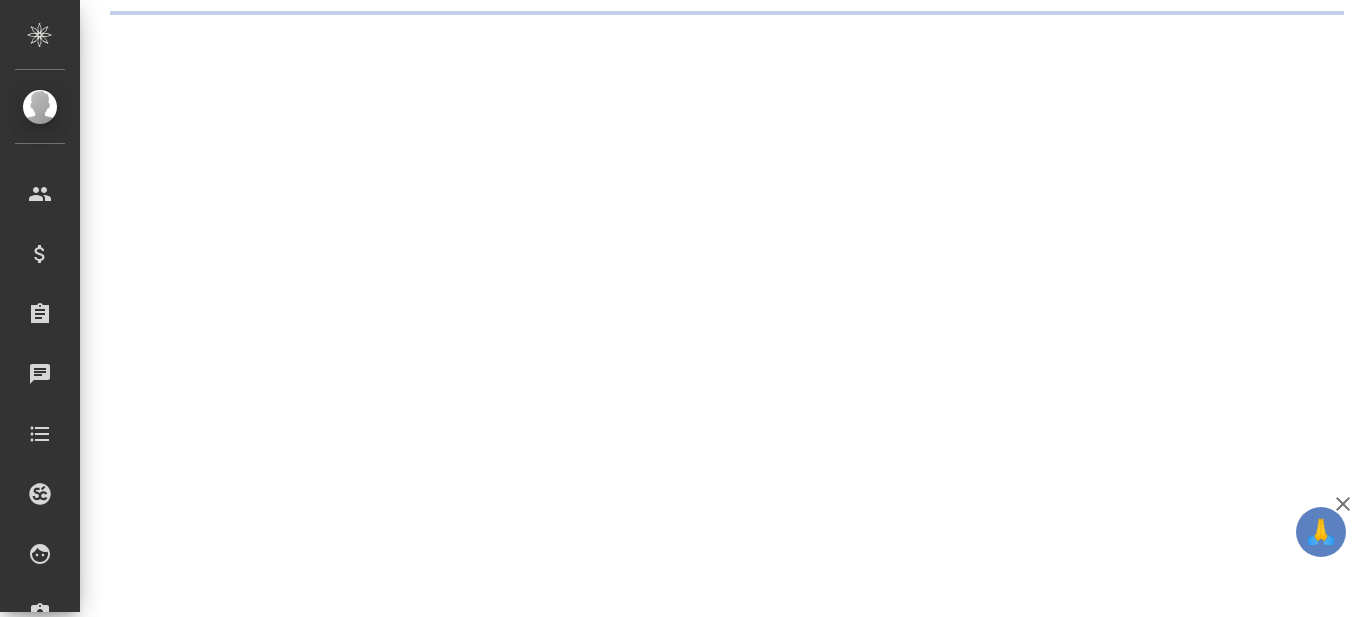 scroll, scrollTop: 0, scrollLeft: 0, axis: both 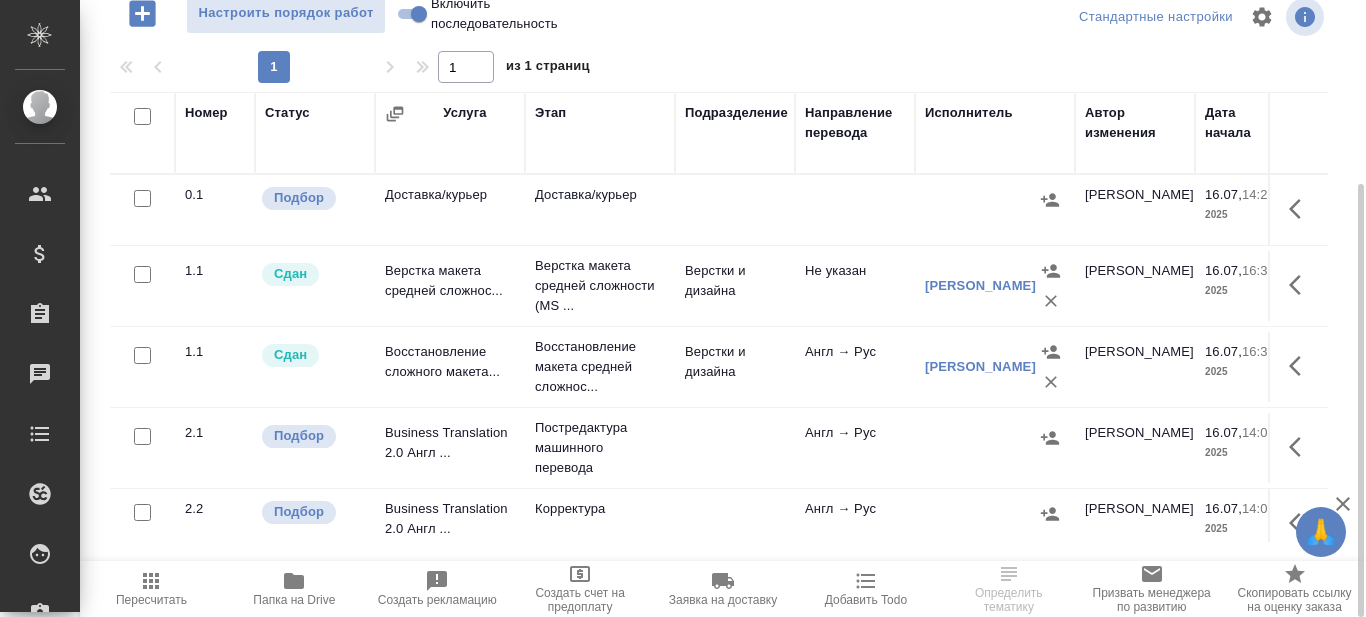 click on "Папка на Drive" at bounding box center [294, 600] 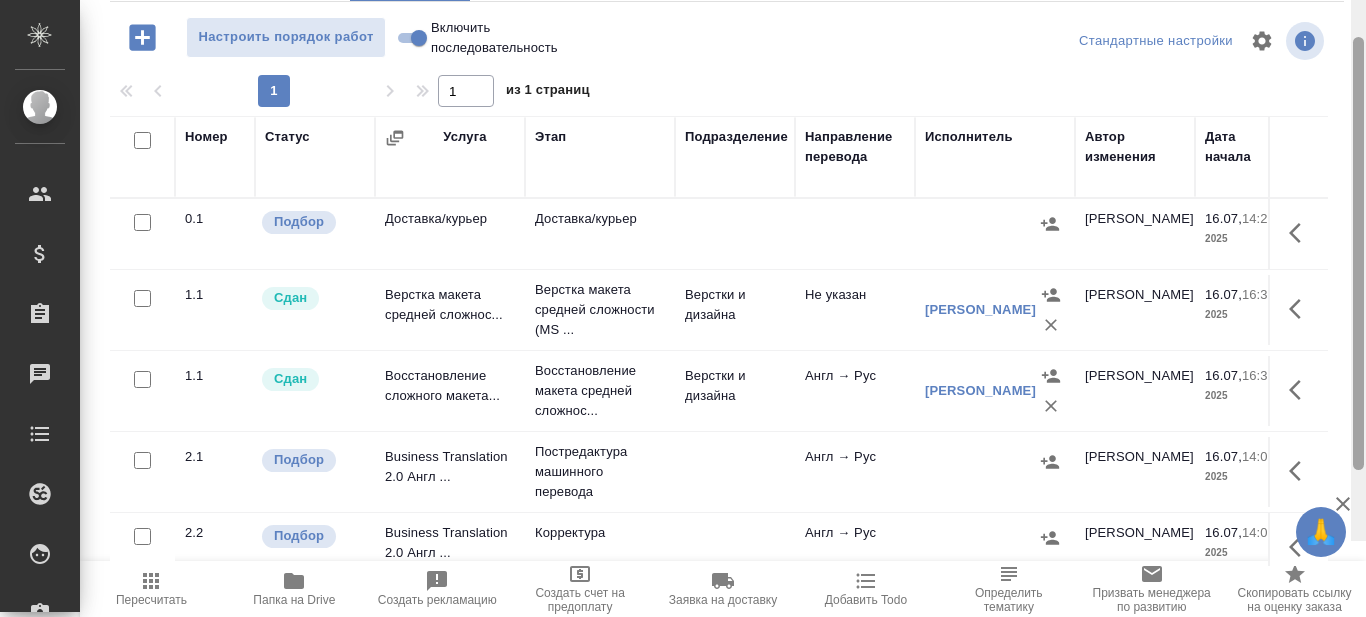 scroll, scrollTop: 0, scrollLeft: 0, axis: both 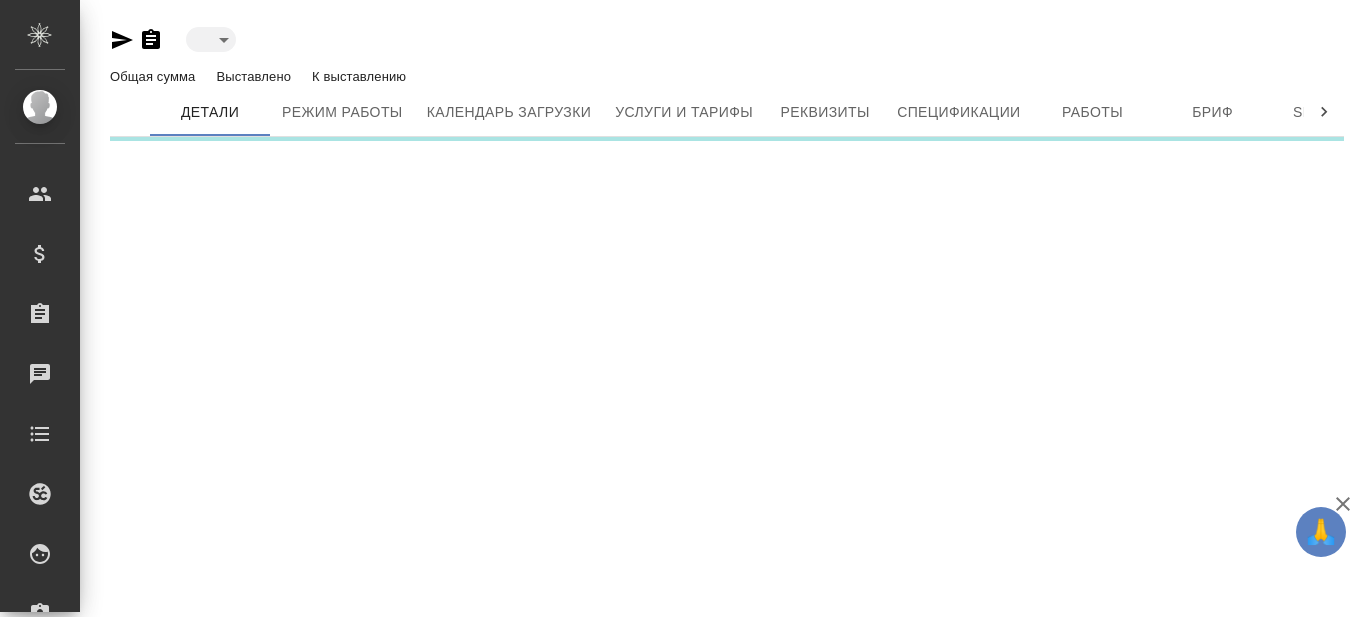 type on "active" 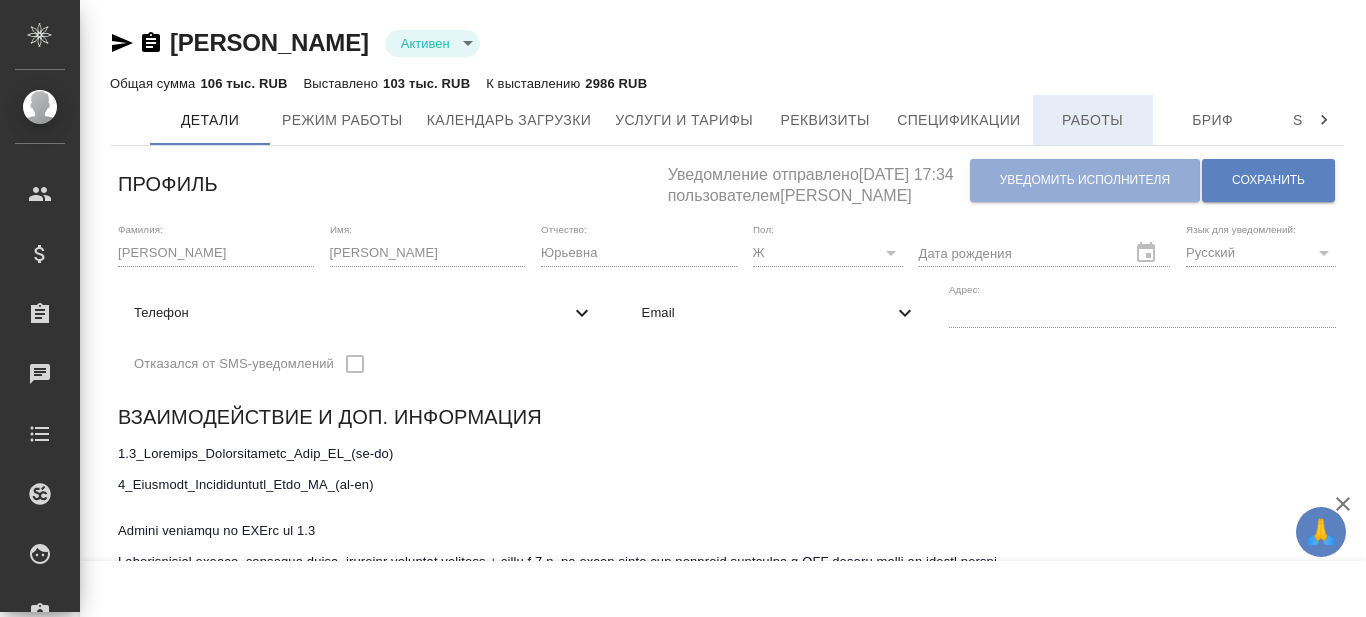 click on "Работы" at bounding box center (1093, 120) 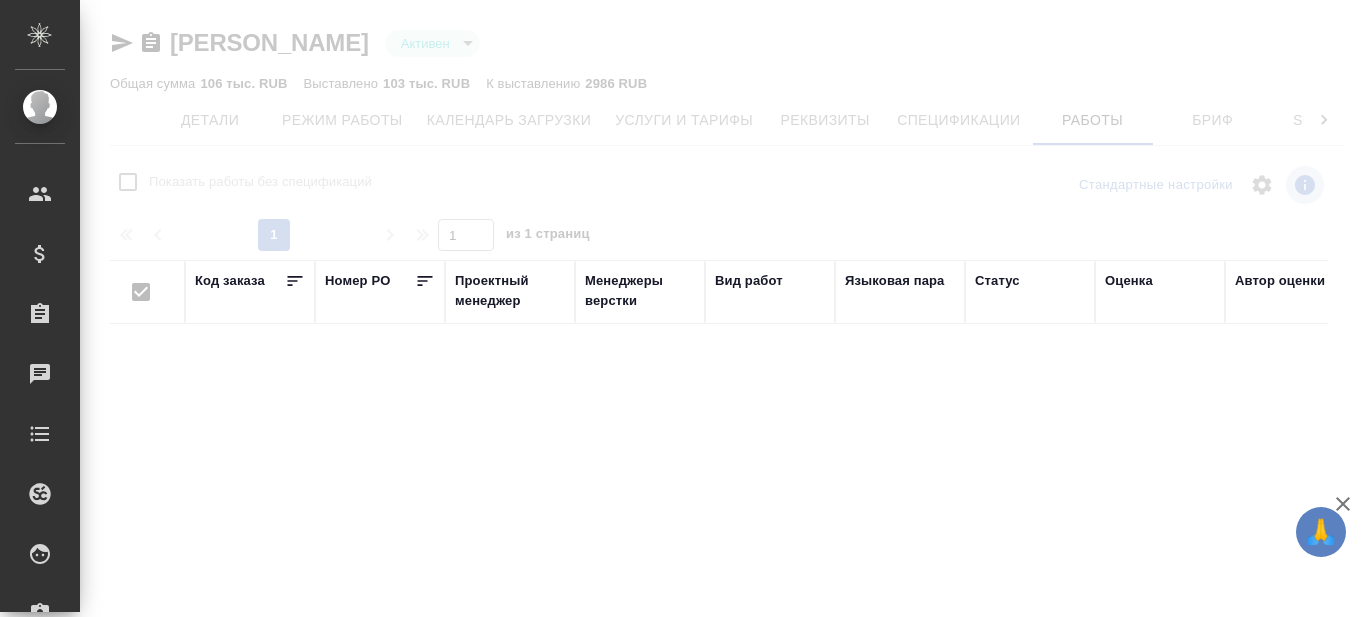 checkbox on "false" 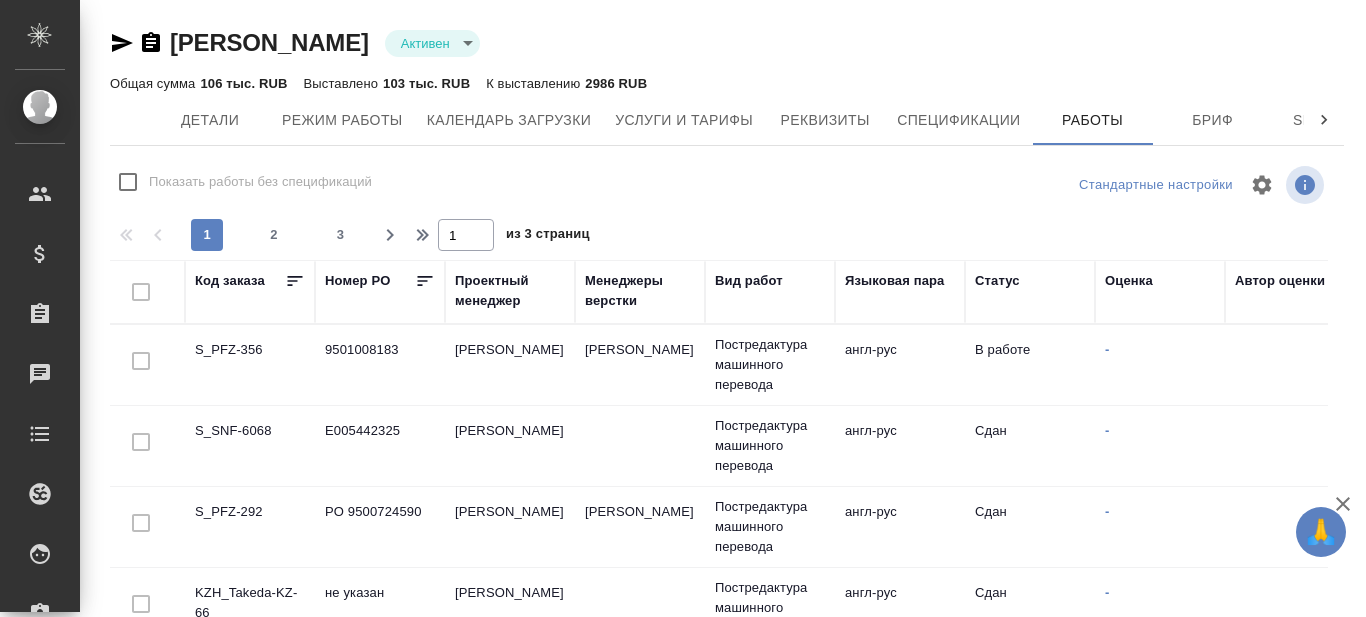 scroll, scrollTop: 174, scrollLeft: 0, axis: vertical 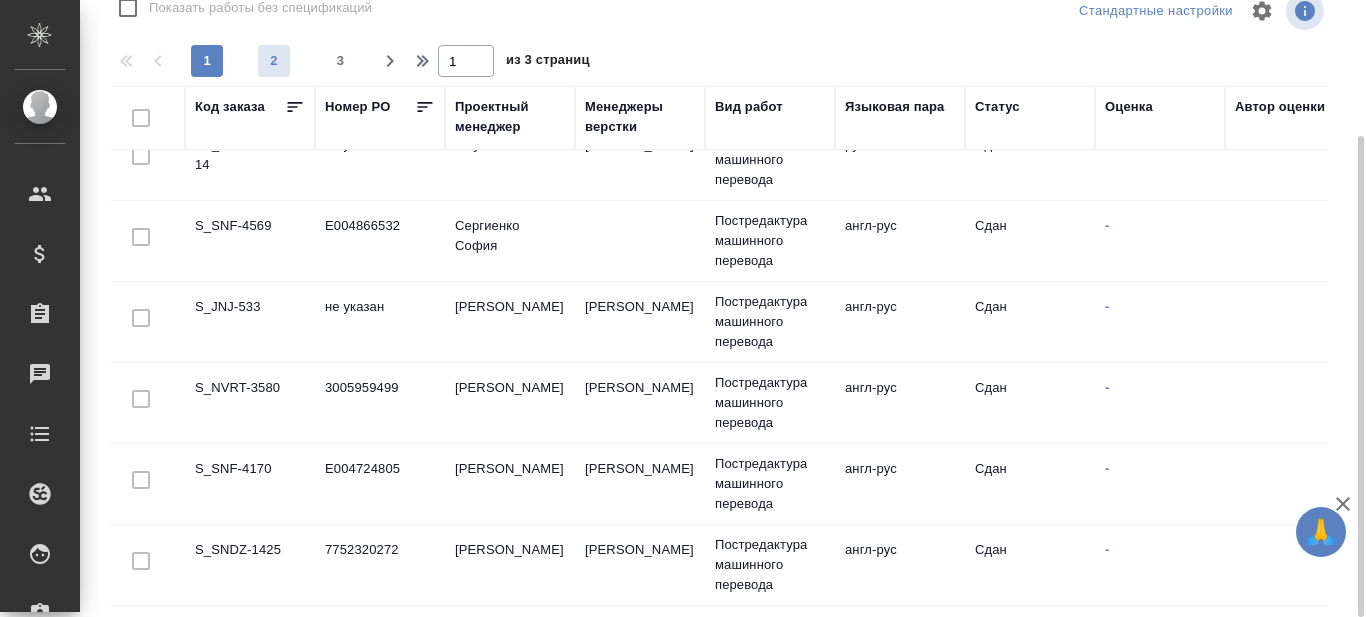 click on "2" at bounding box center (274, 61) 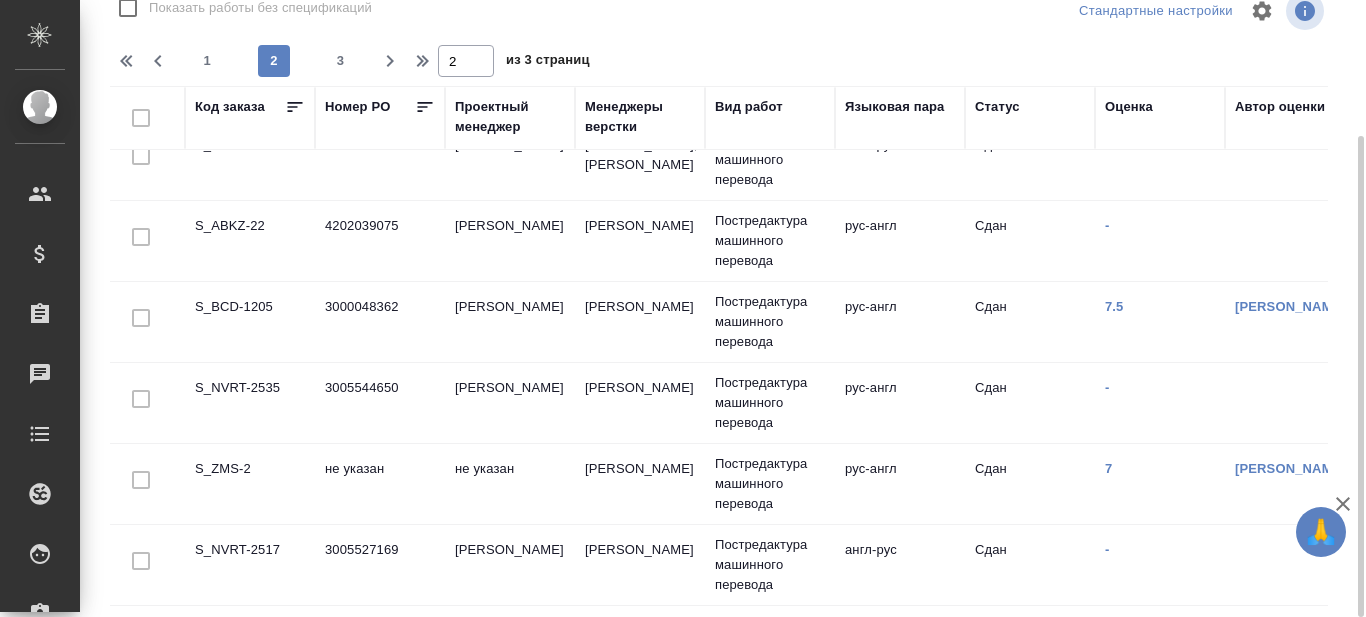 scroll, scrollTop: 0, scrollLeft: 0, axis: both 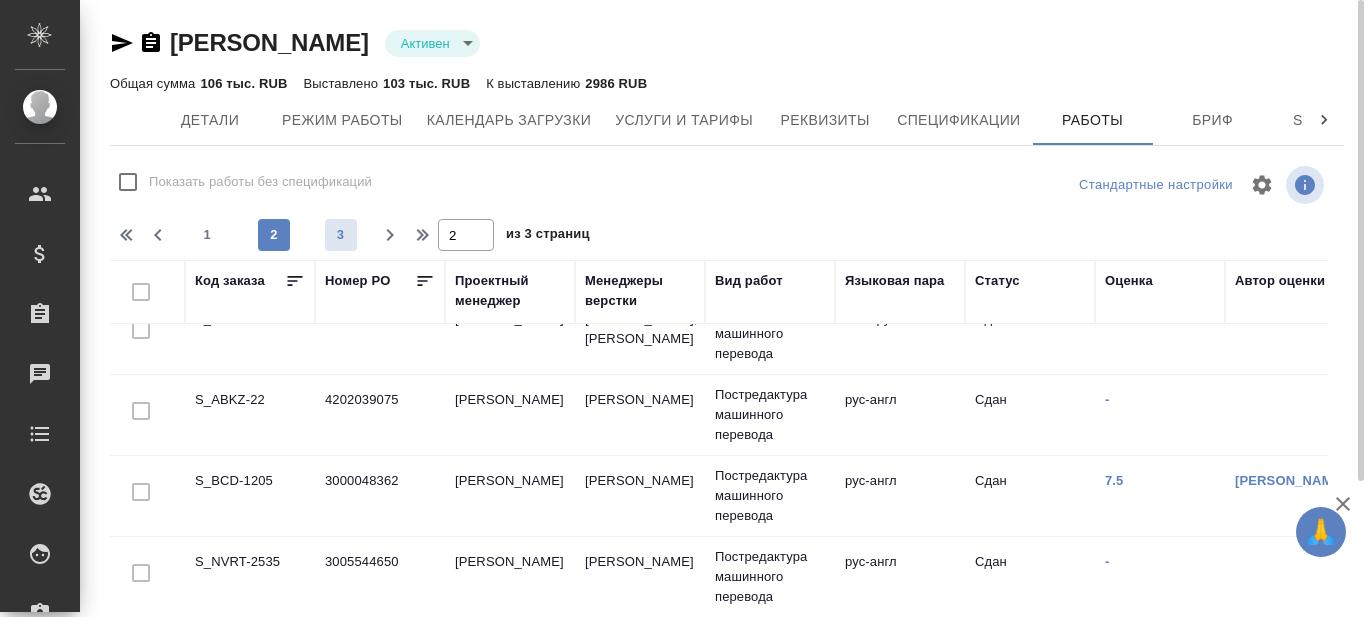 click on "3" at bounding box center (341, 235) 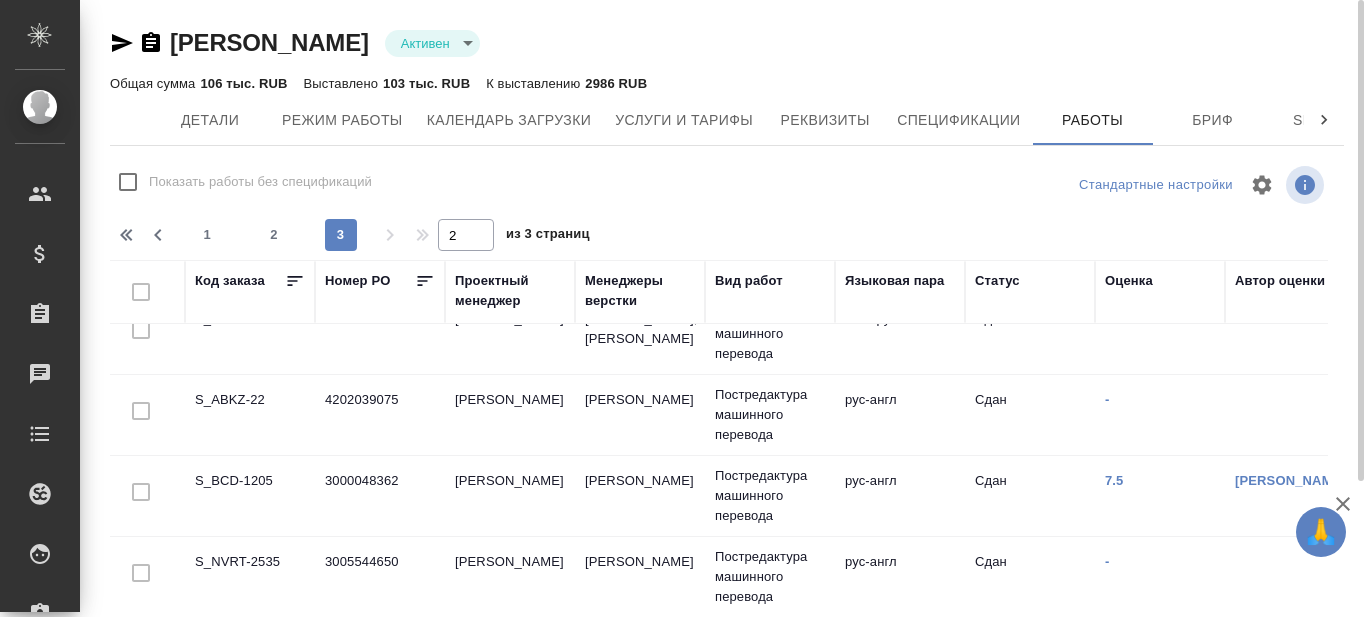 type on "3" 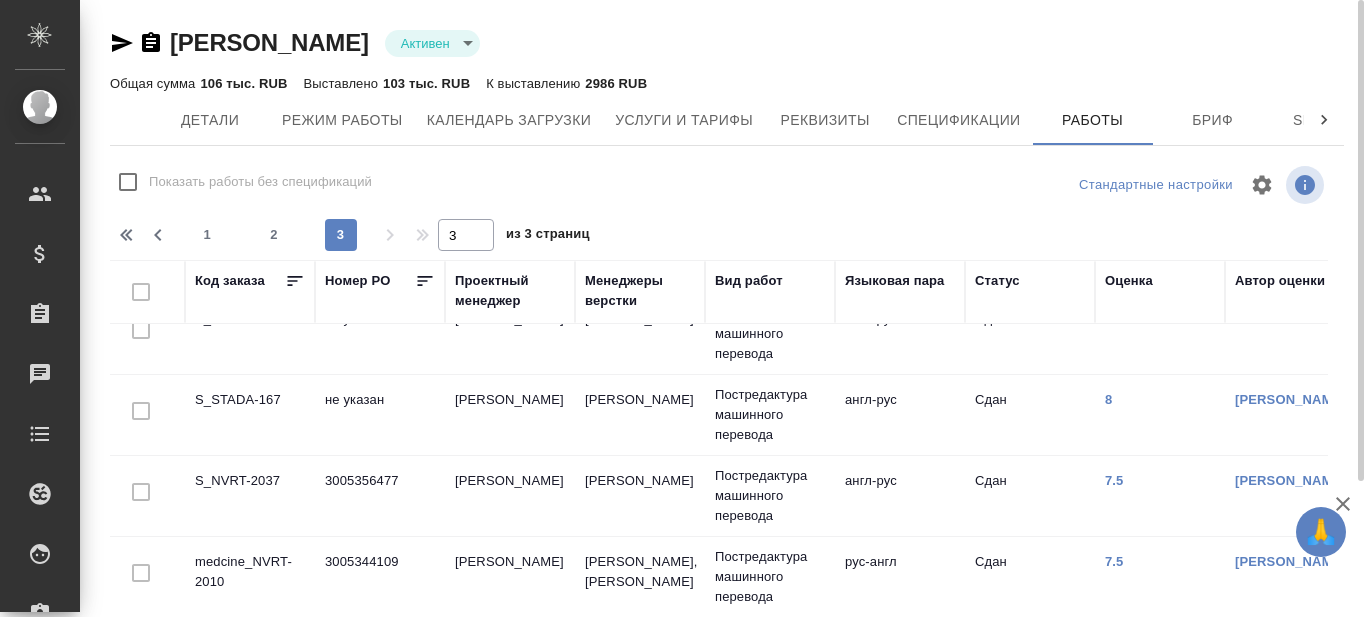 scroll, scrollTop: 775, scrollLeft: 0, axis: vertical 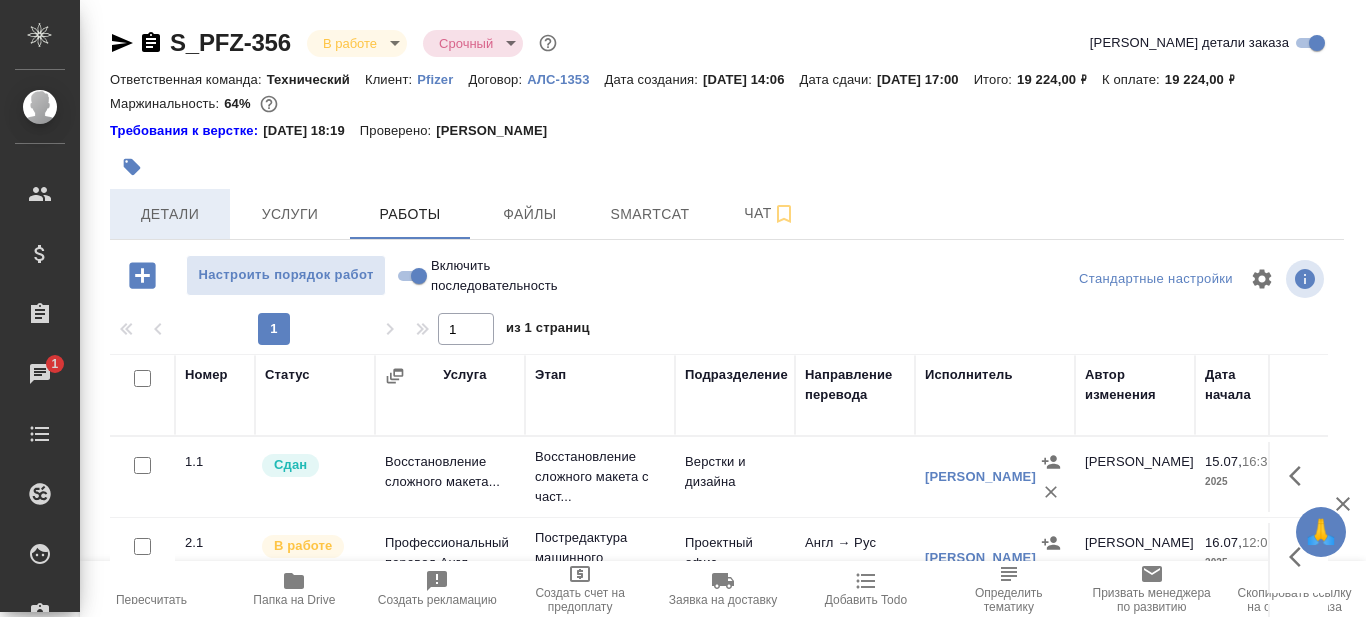 click on "Детали" at bounding box center [170, 214] 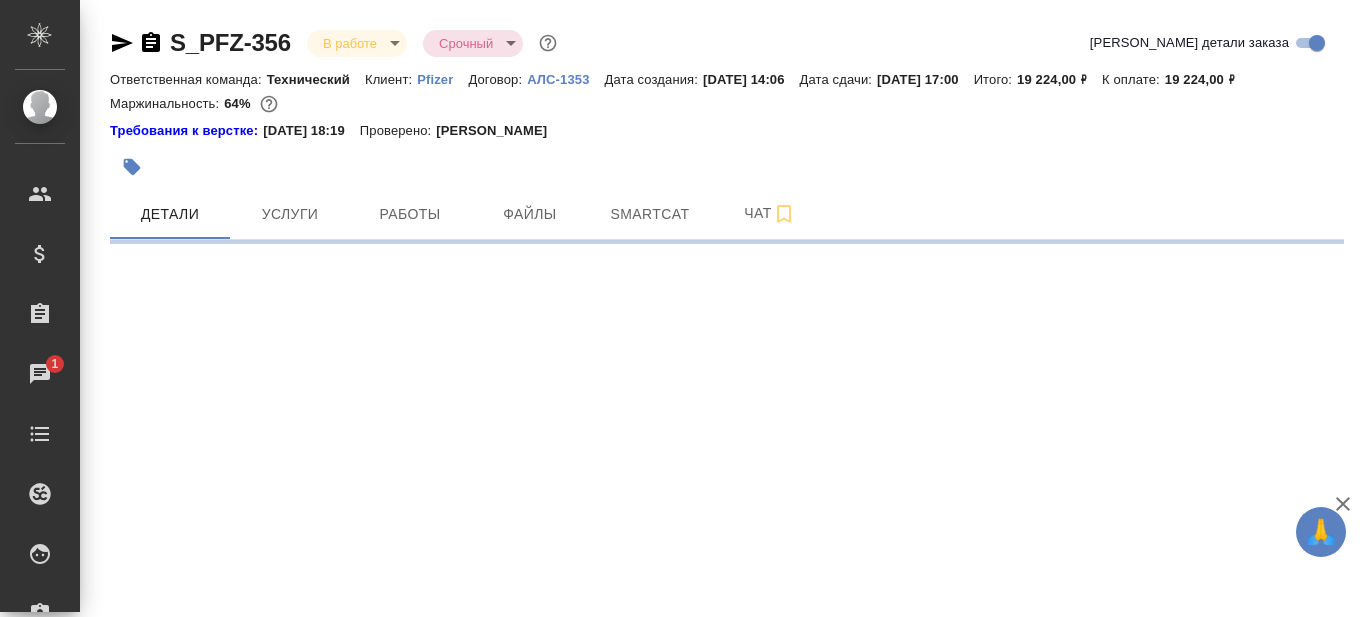select on "RU" 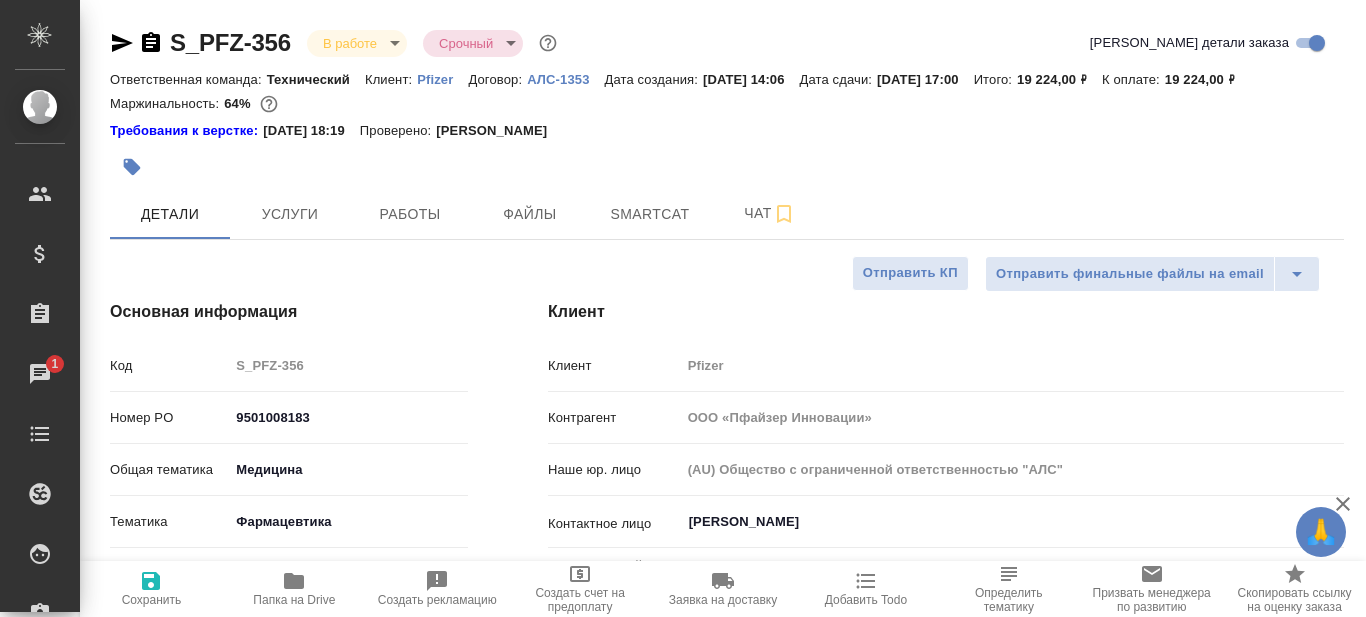 type on "x" 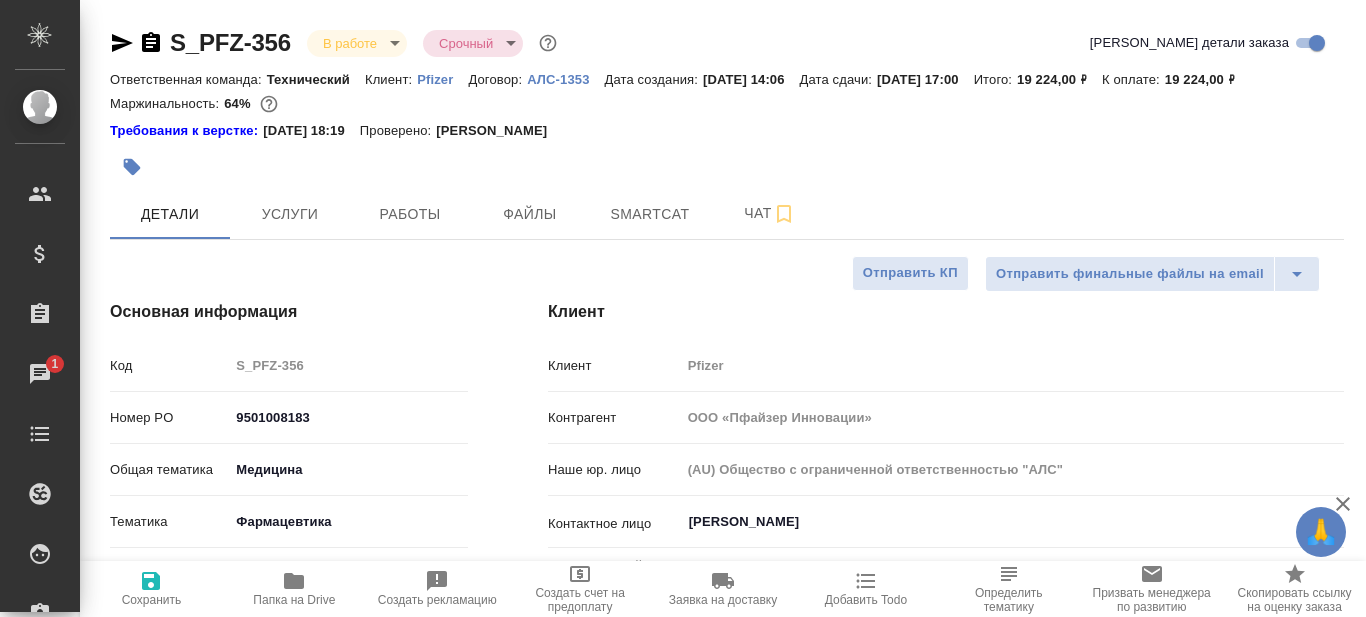 type on "x" 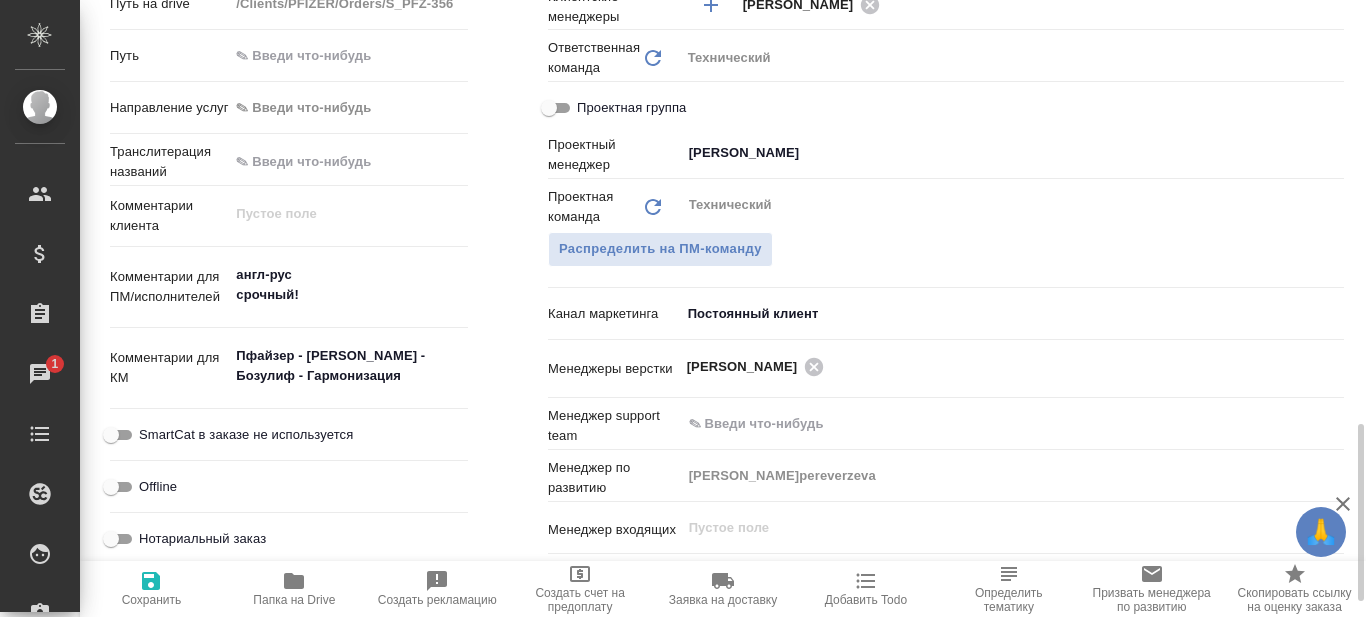 scroll, scrollTop: 1122, scrollLeft: 0, axis: vertical 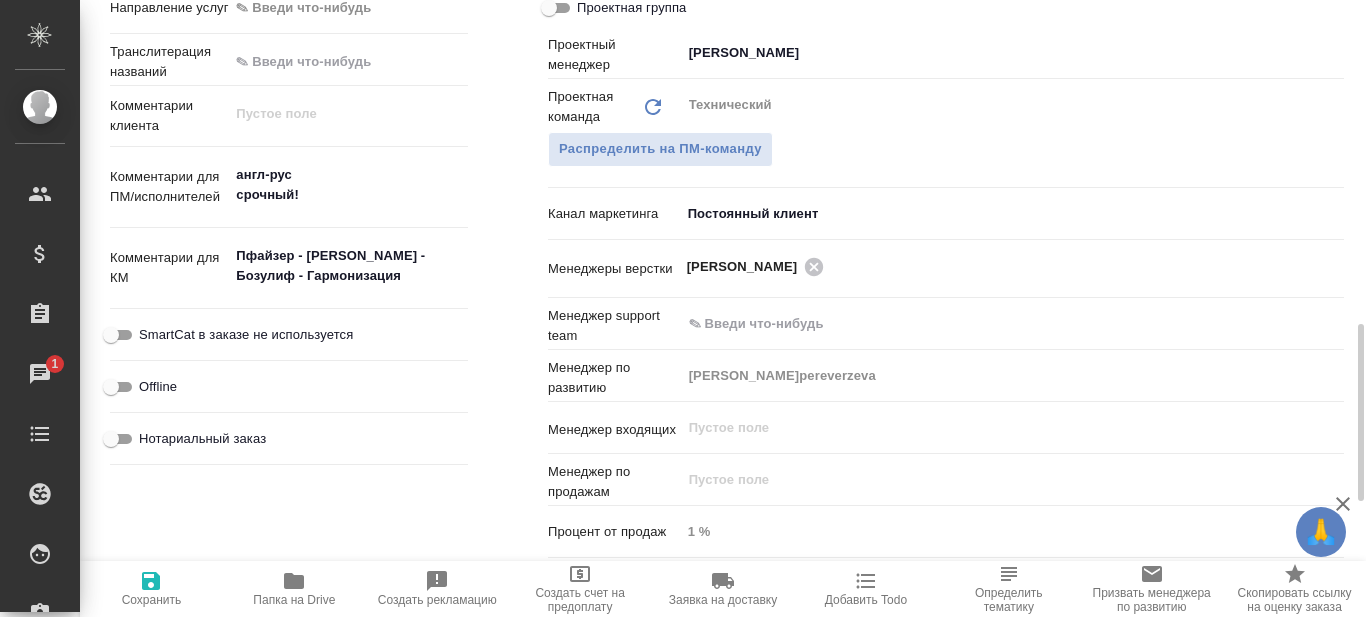 type 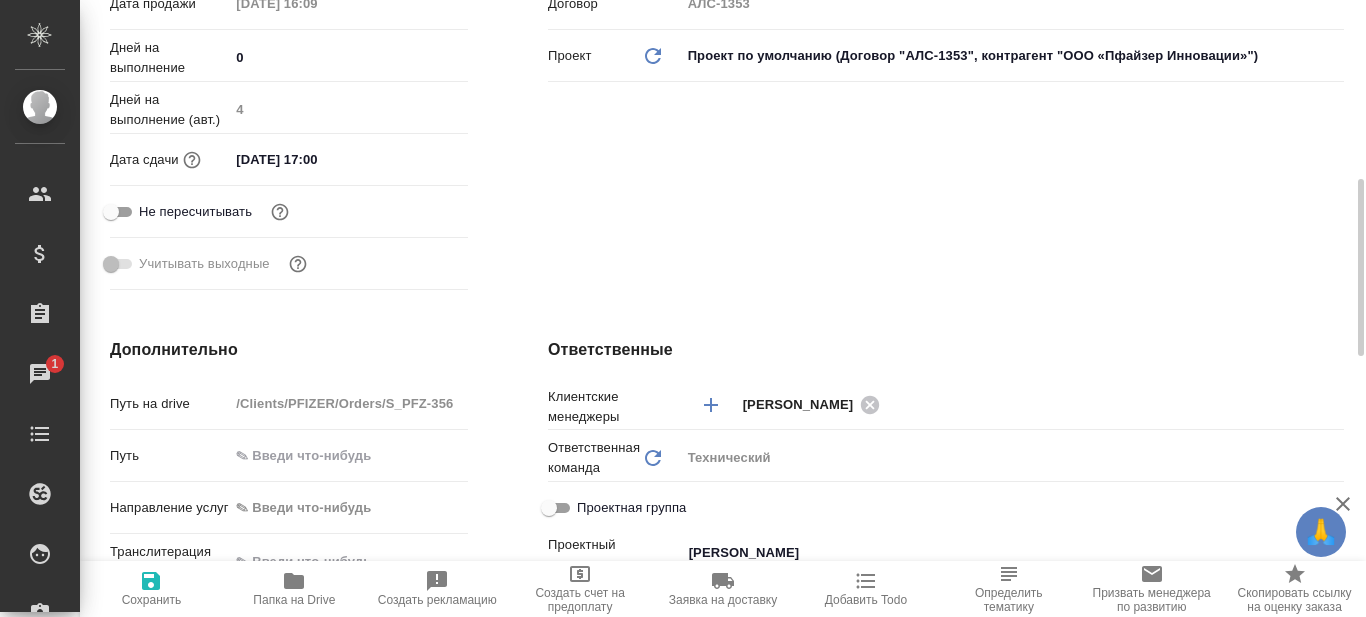 scroll, scrollTop: 422, scrollLeft: 0, axis: vertical 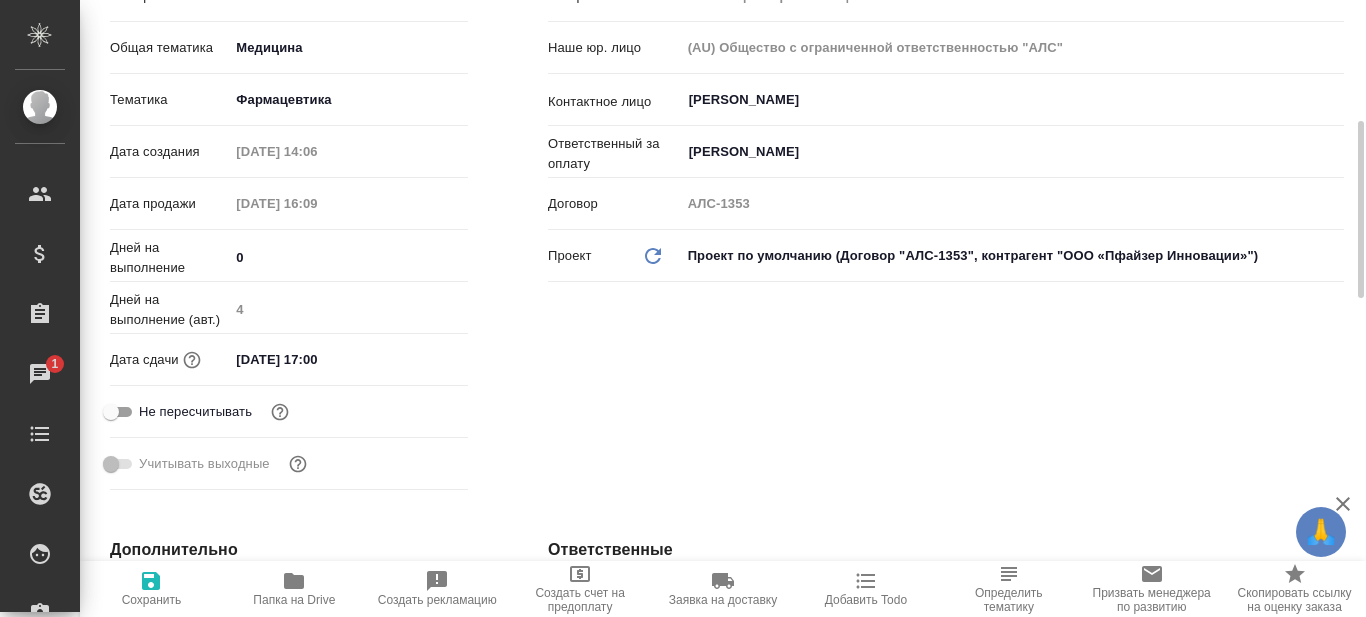 type on "x" 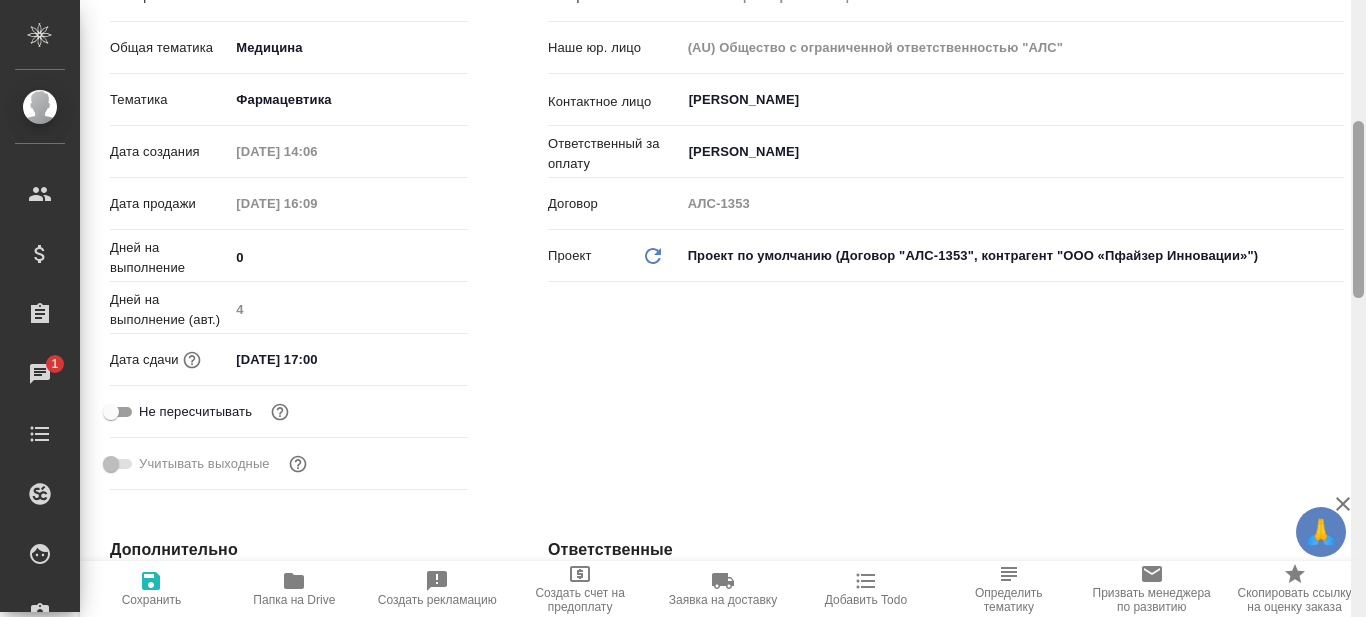 scroll, scrollTop: 0, scrollLeft: 0, axis: both 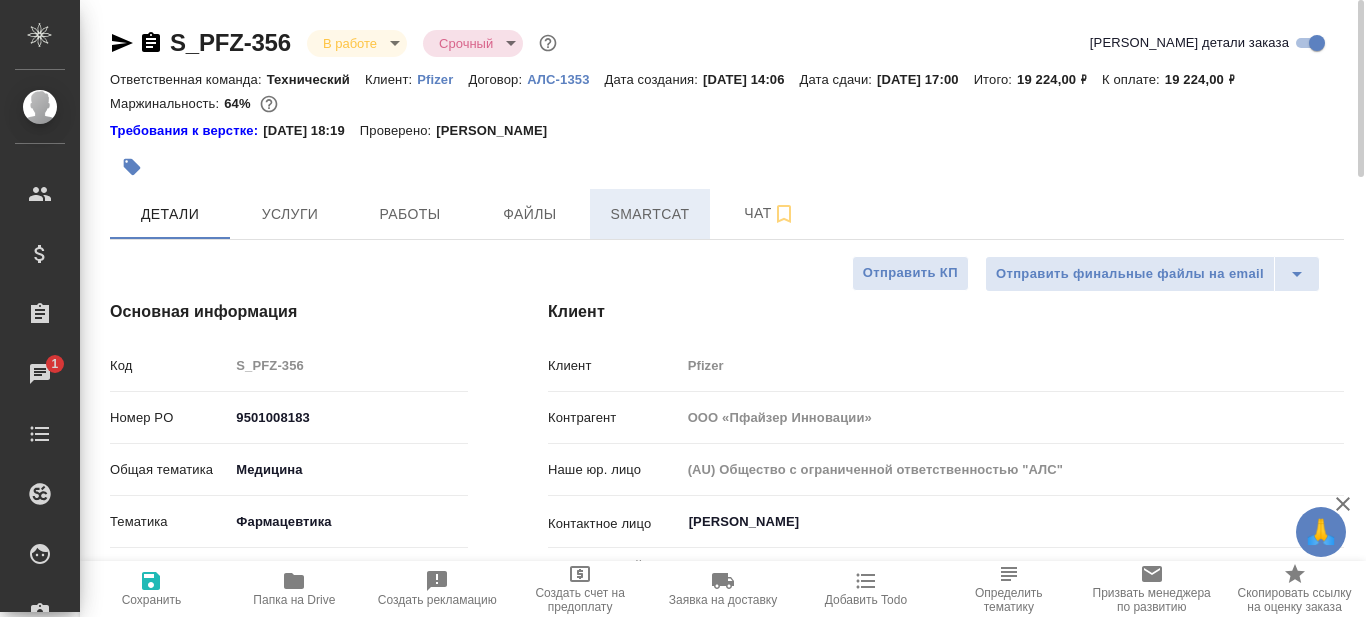 click on "Smartcat" at bounding box center (650, 214) 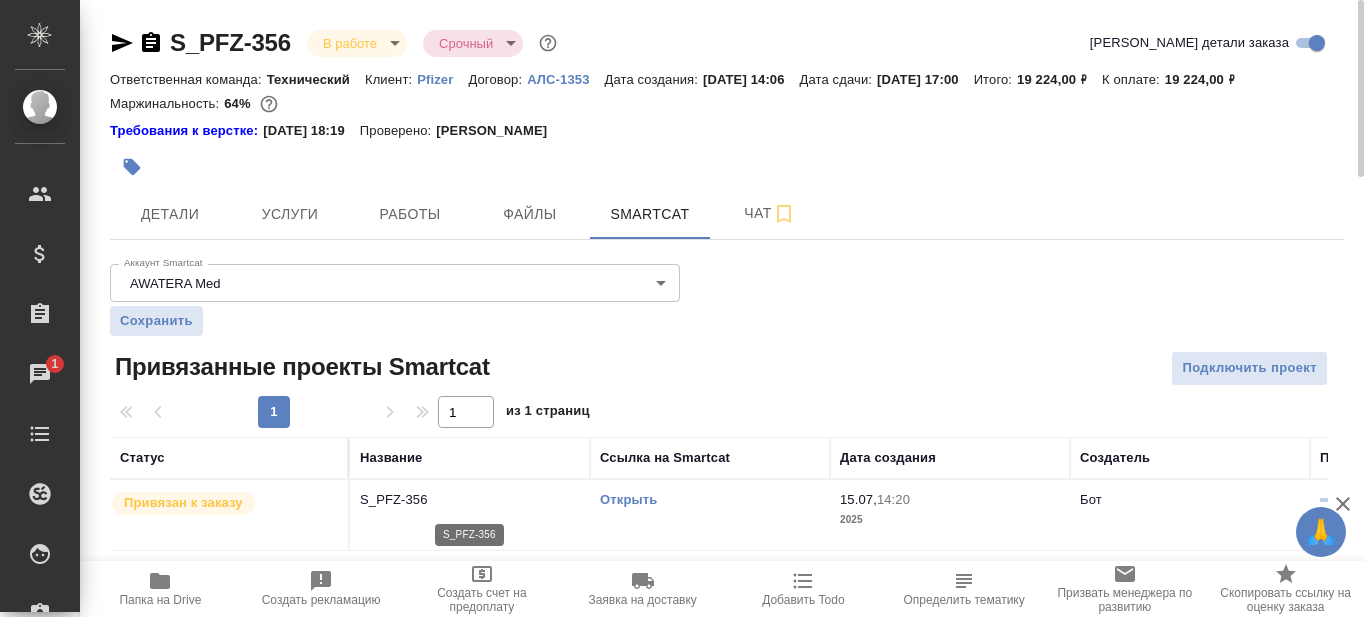 click on "S_PFZ-356" at bounding box center (470, 500) 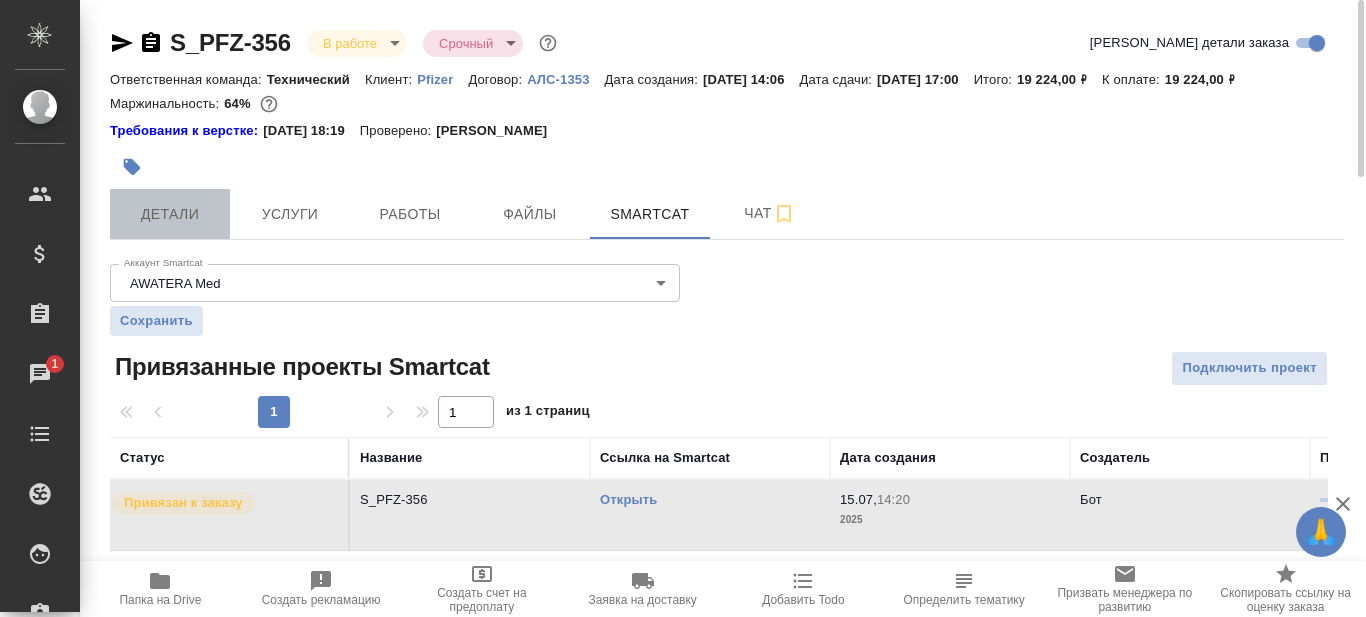 click on "Детали" at bounding box center [170, 214] 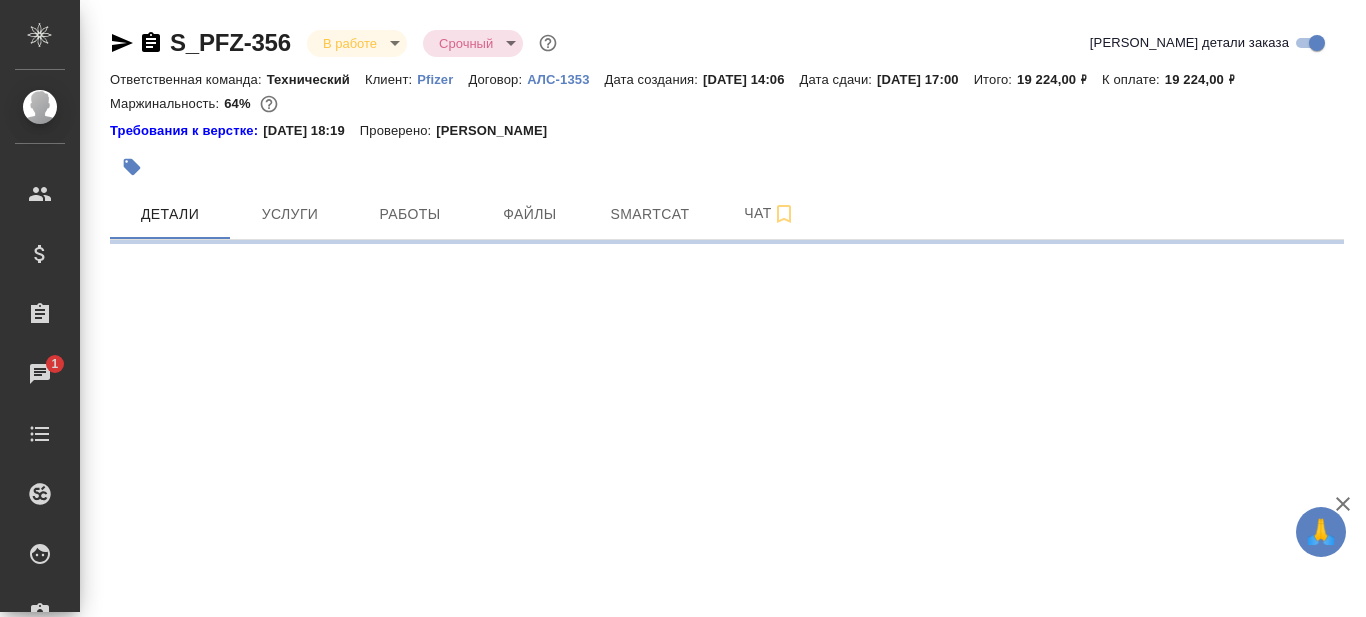 select on "RU" 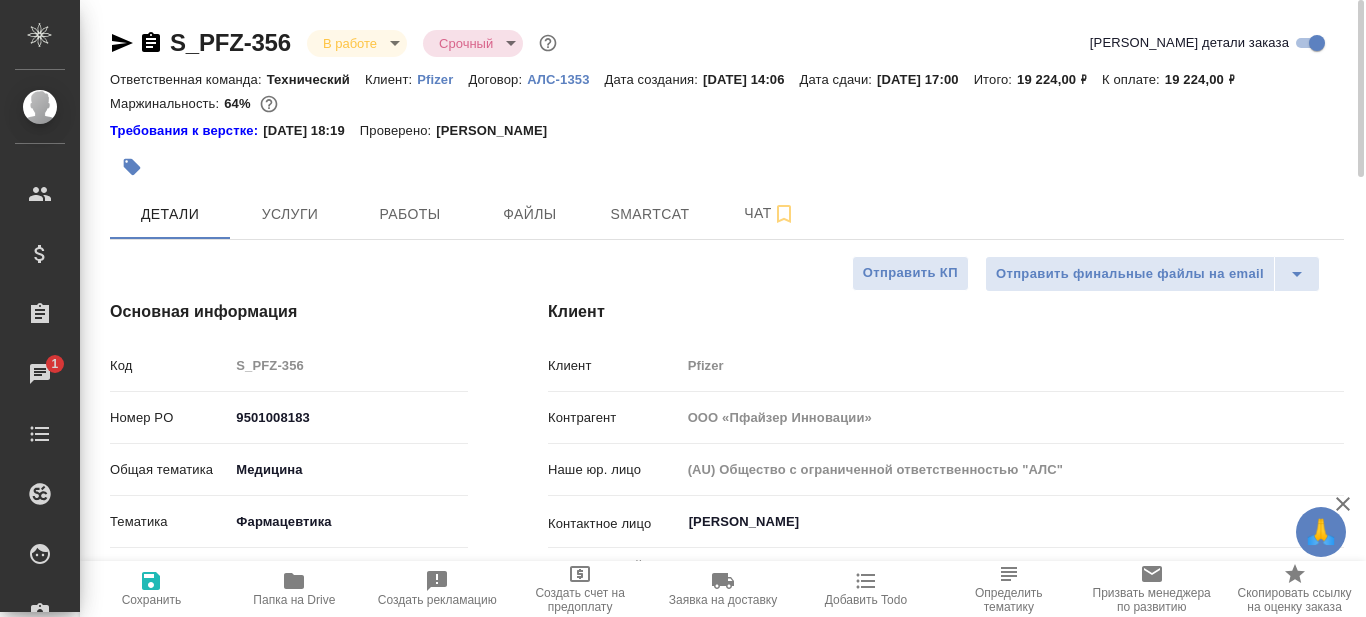 type on "x" 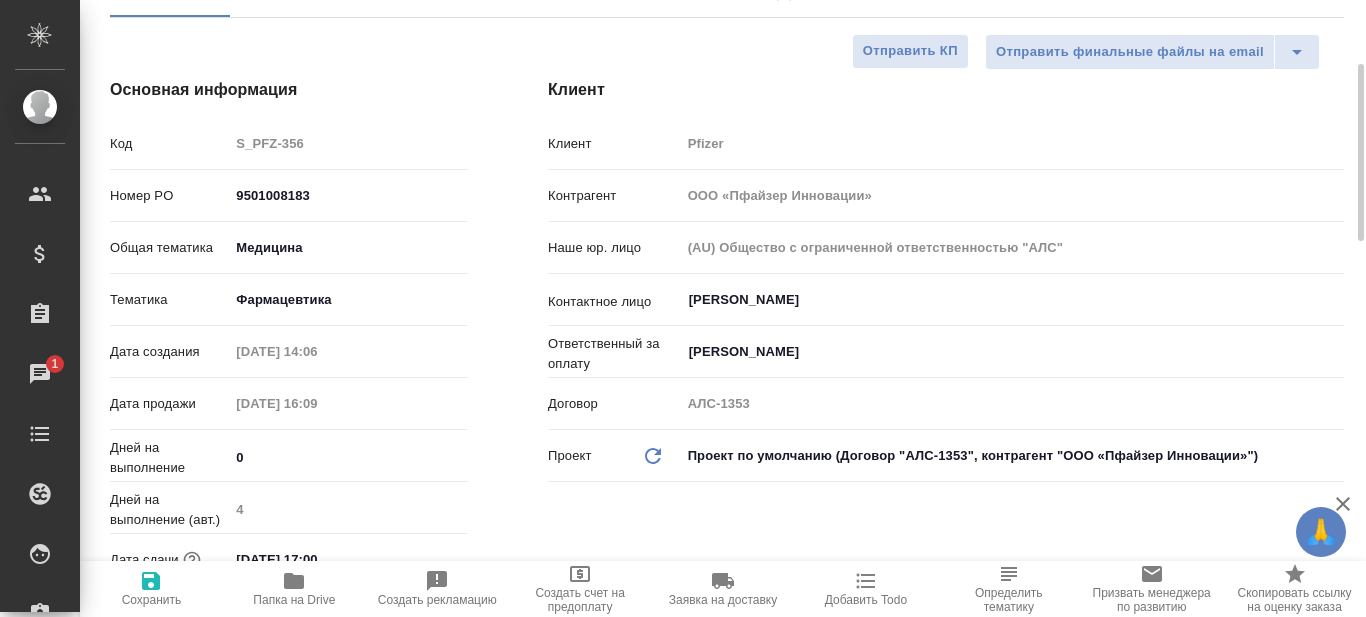 scroll, scrollTop: 0, scrollLeft: 0, axis: both 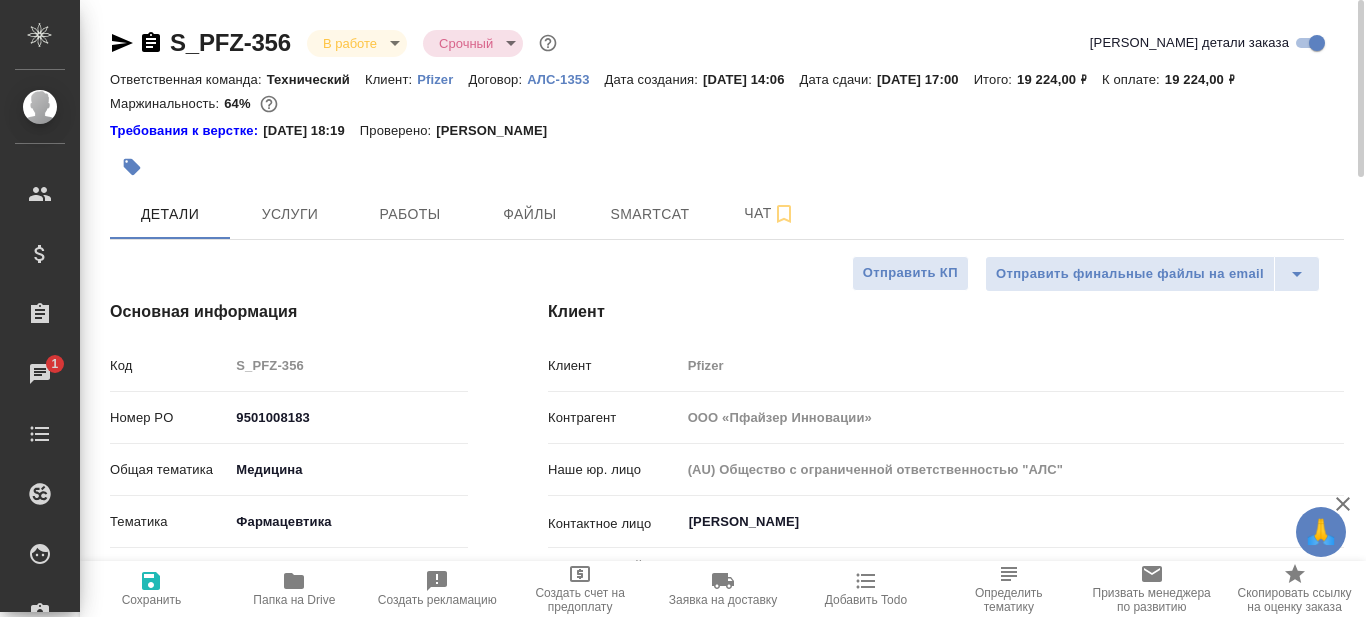 type on "x" 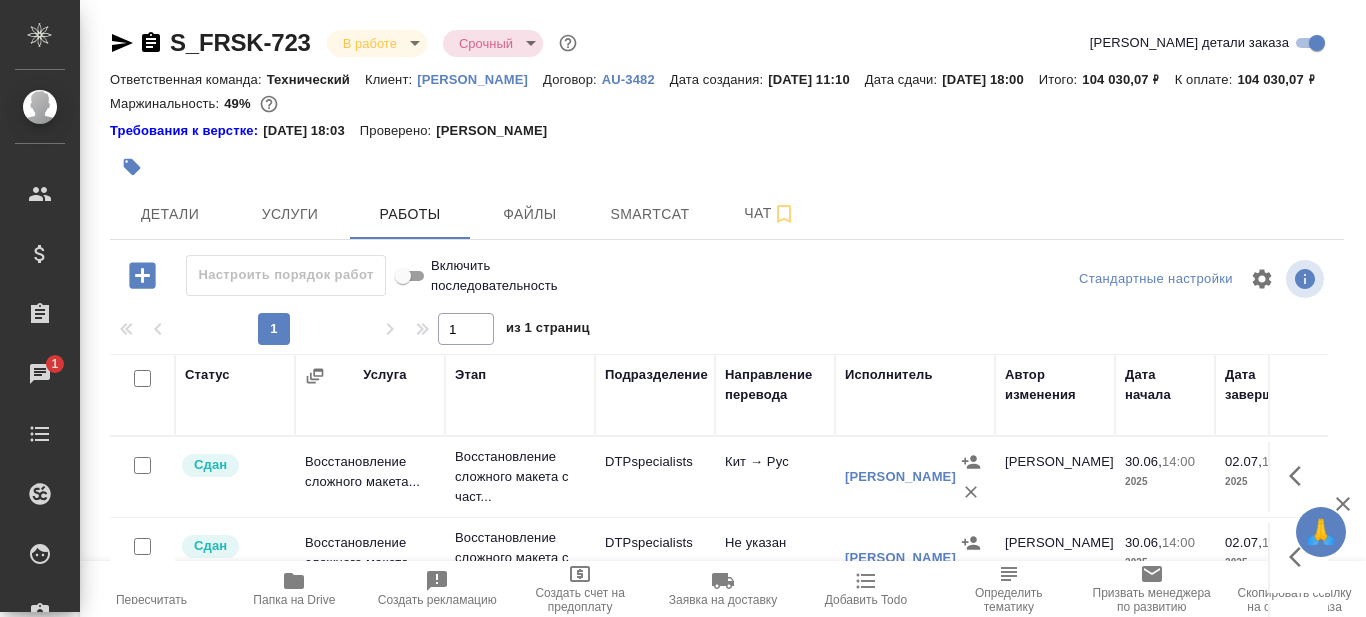 scroll, scrollTop: 0, scrollLeft: 0, axis: both 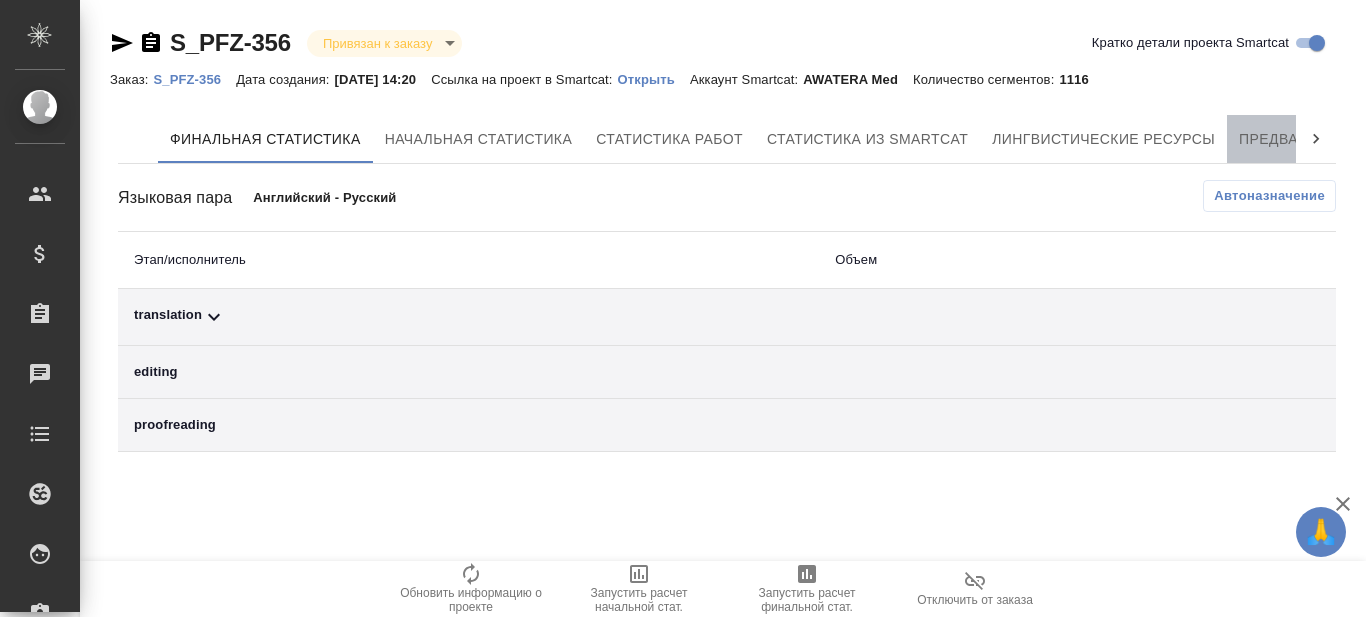 click on "Предварительный перевод" at bounding box center (1351, 139) 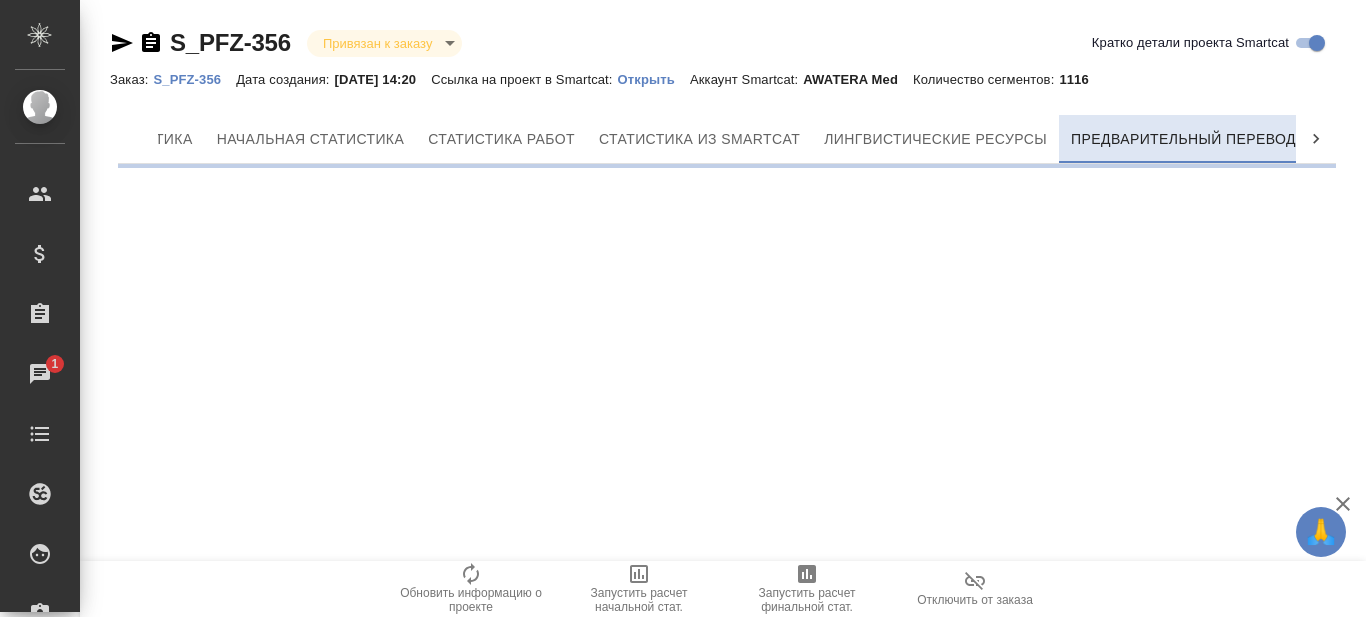 scroll, scrollTop: 0, scrollLeft: 180, axis: horizontal 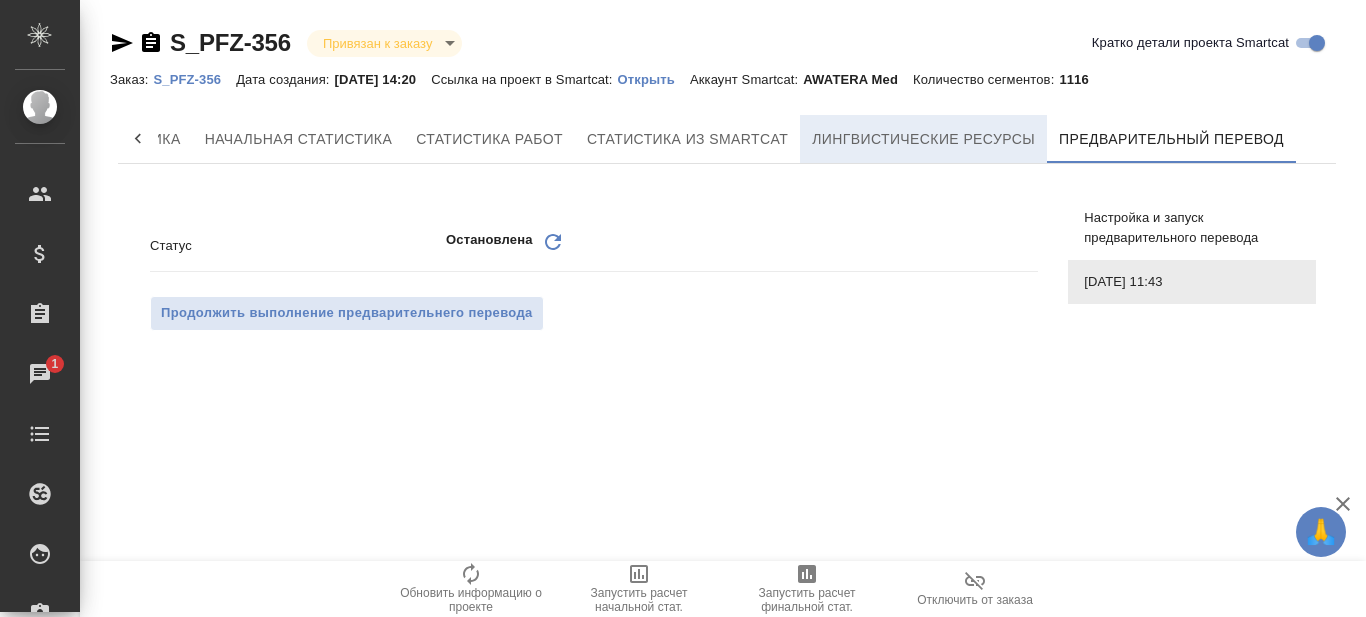 click on "Лингвистические ресурсы" at bounding box center [923, 139] 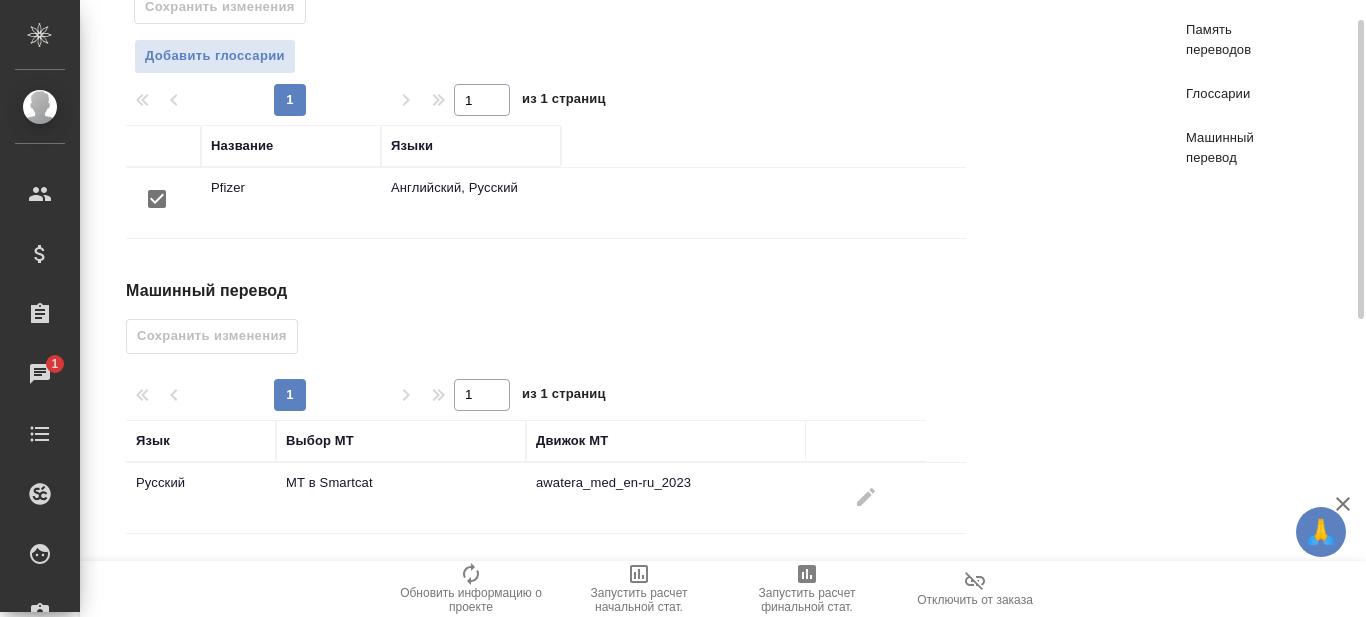 scroll, scrollTop: 0, scrollLeft: 0, axis: both 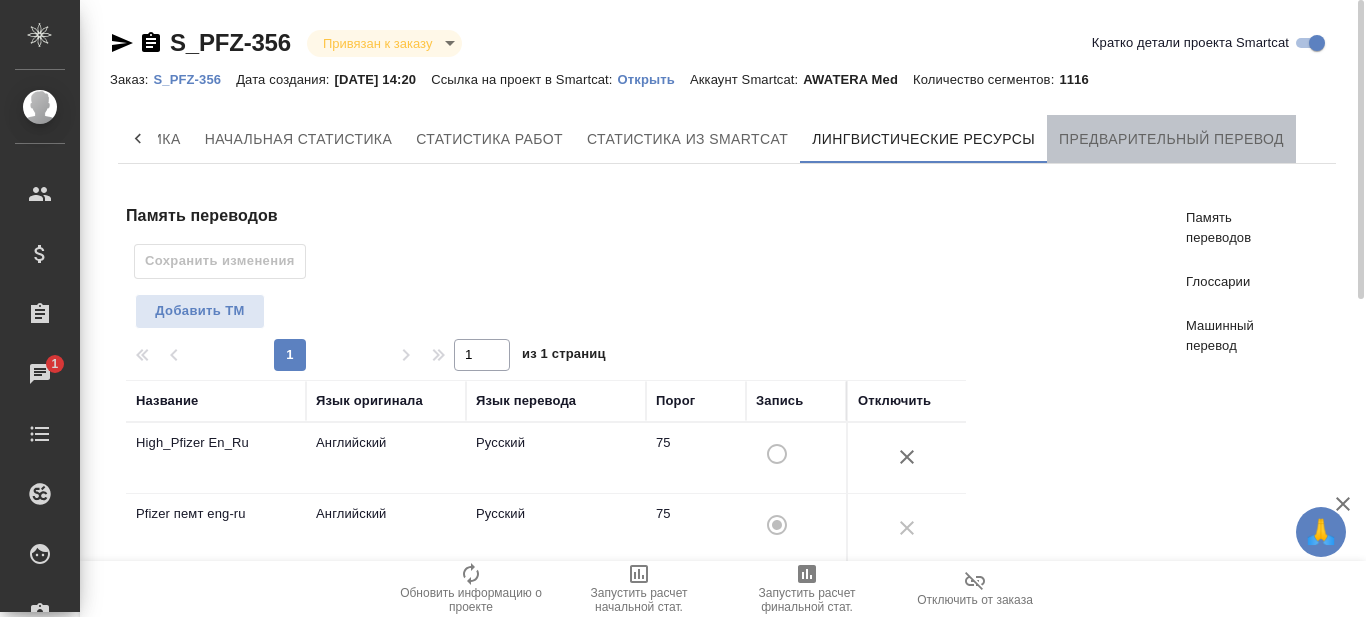 click on "Предварительный перевод" at bounding box center (1171, 139) 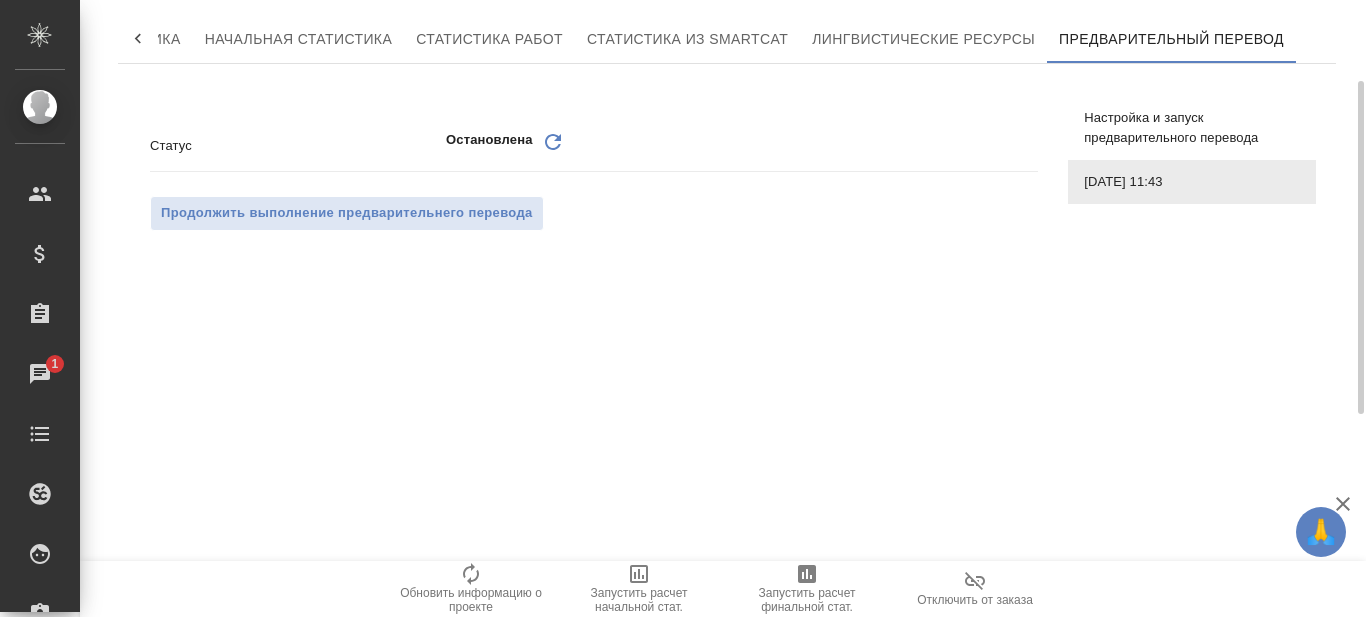 scroll, scrollTop: 0, scrollLeft: 0, axis: both 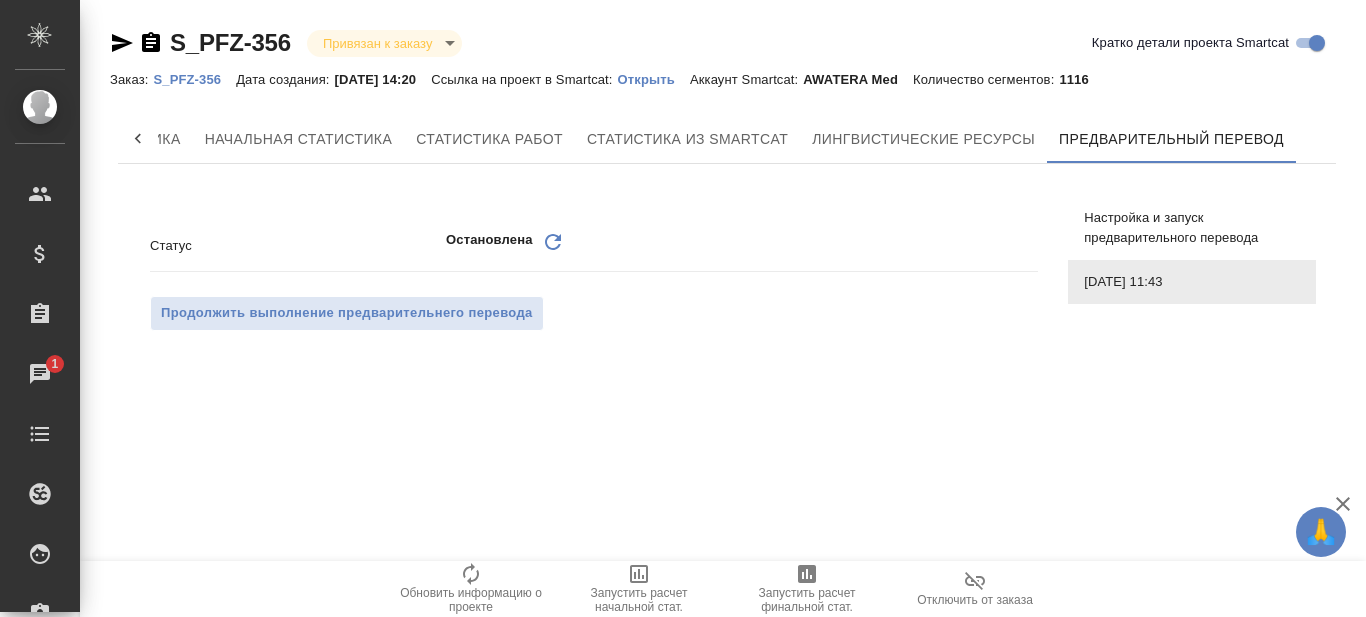 type 